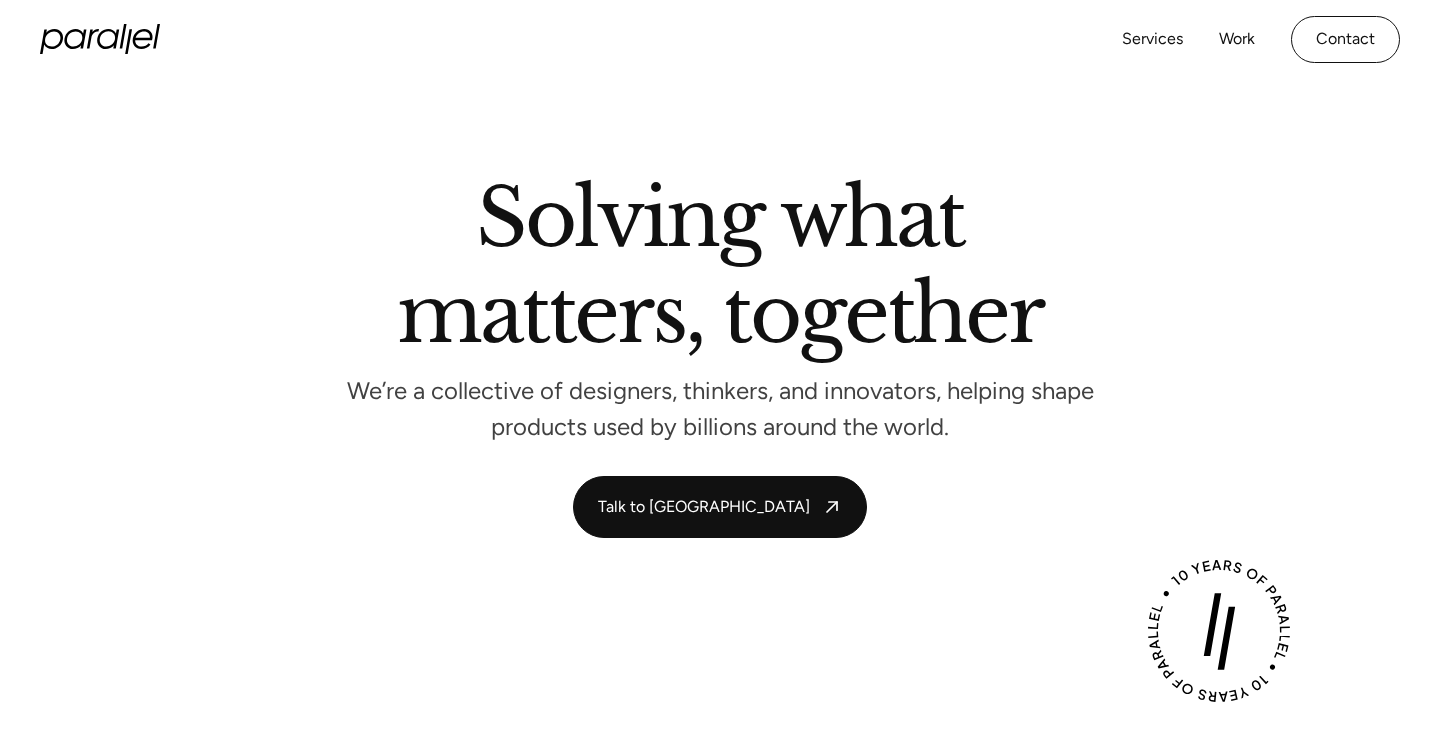 scroll, scrollTop: 0, scrollLeft: 0, axis: both 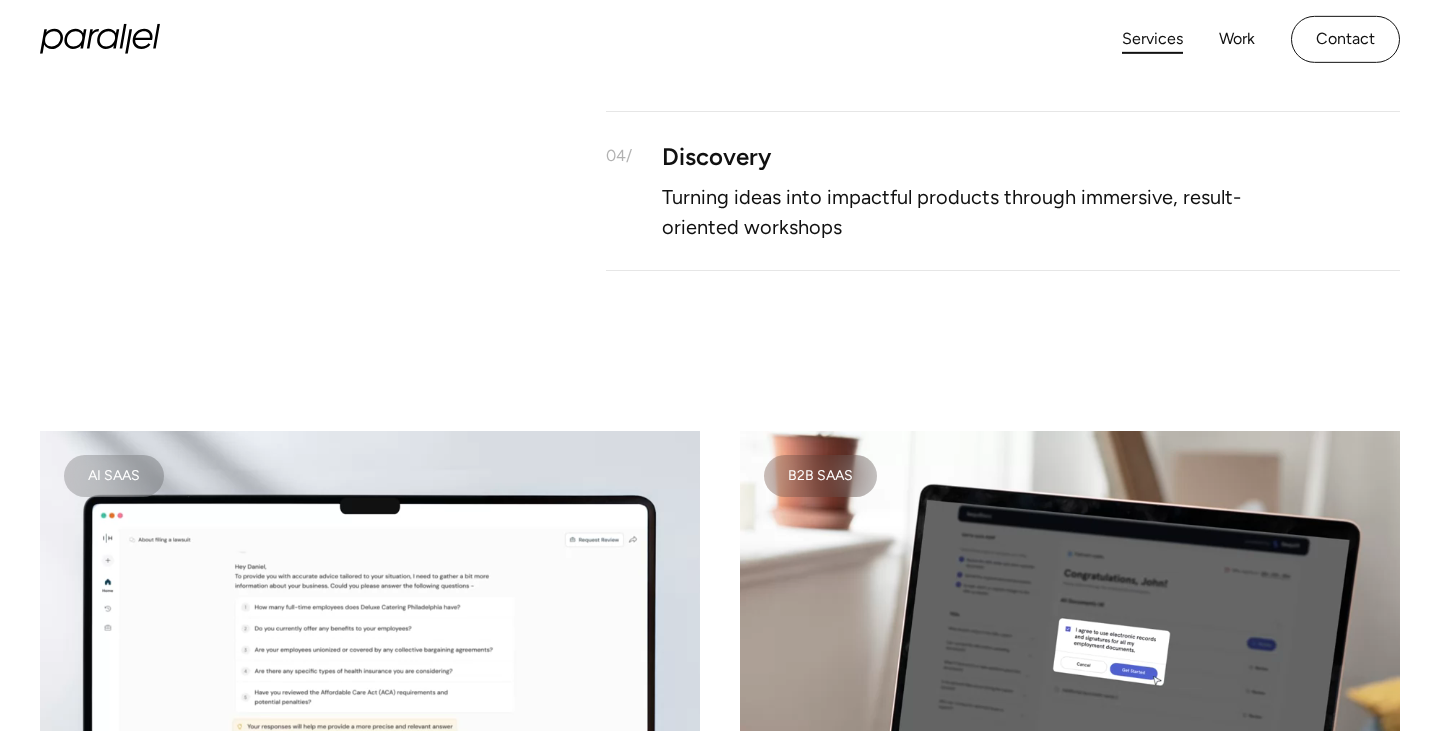 click on "Services" at bounding box center [1152, 39] 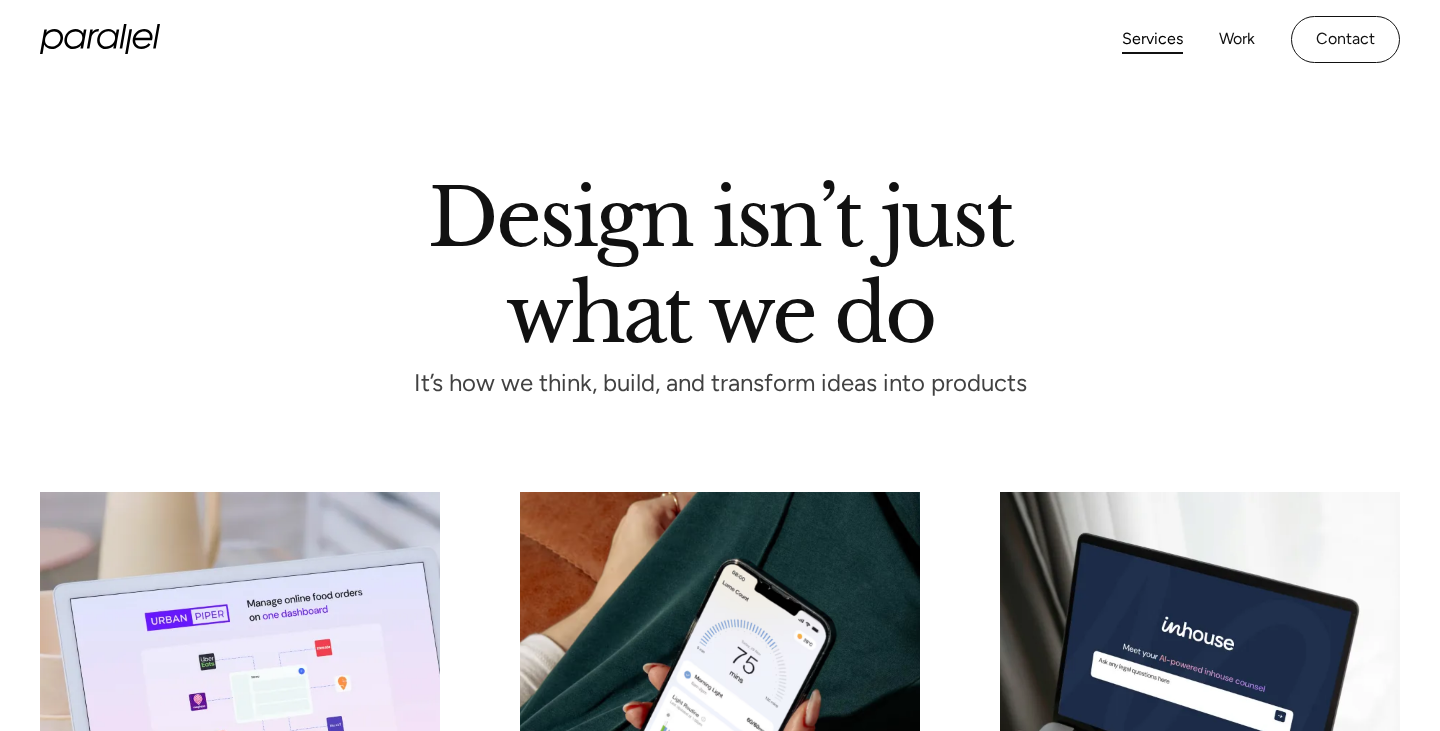 scroll, scrollTop: 0, scrollLeft: 0, axis: both 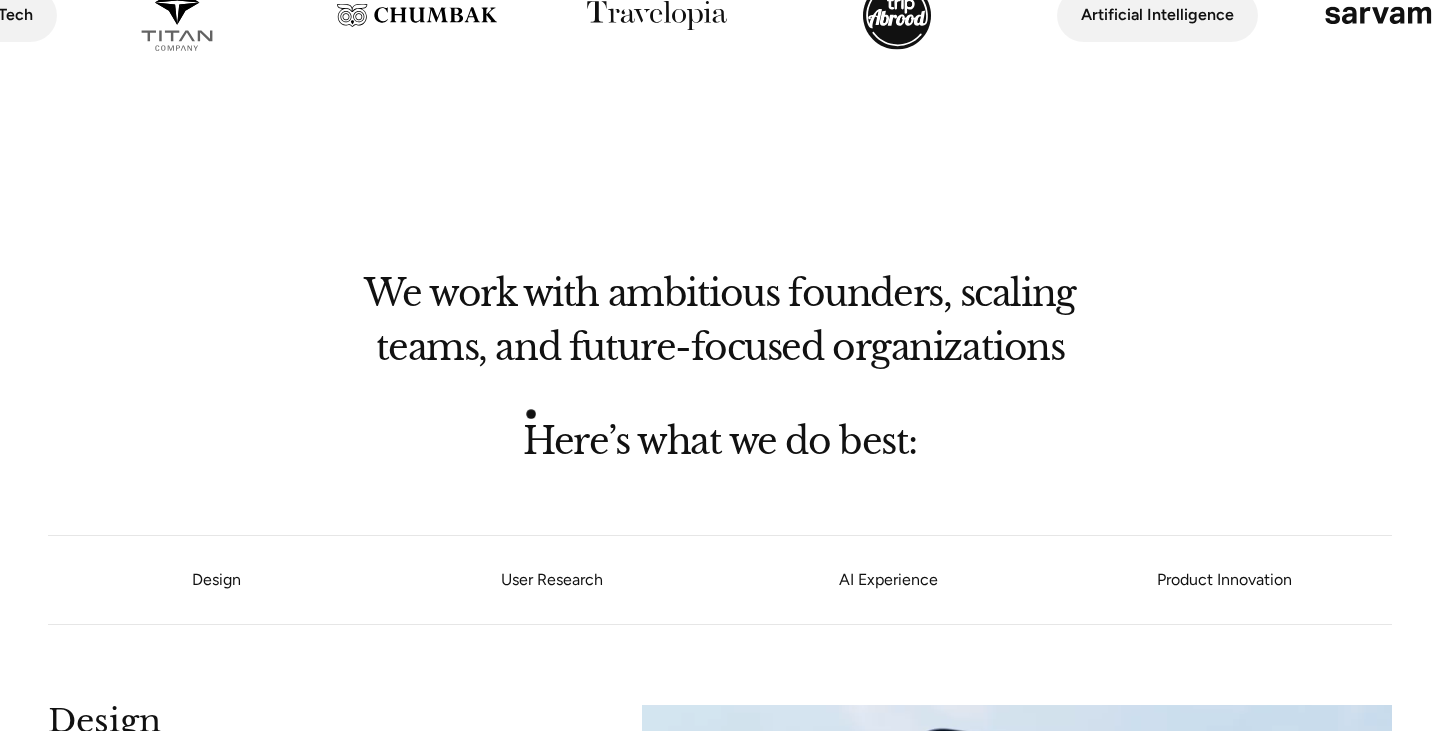 click on "Here’s what we do best:" at bounding box center [720, 440] 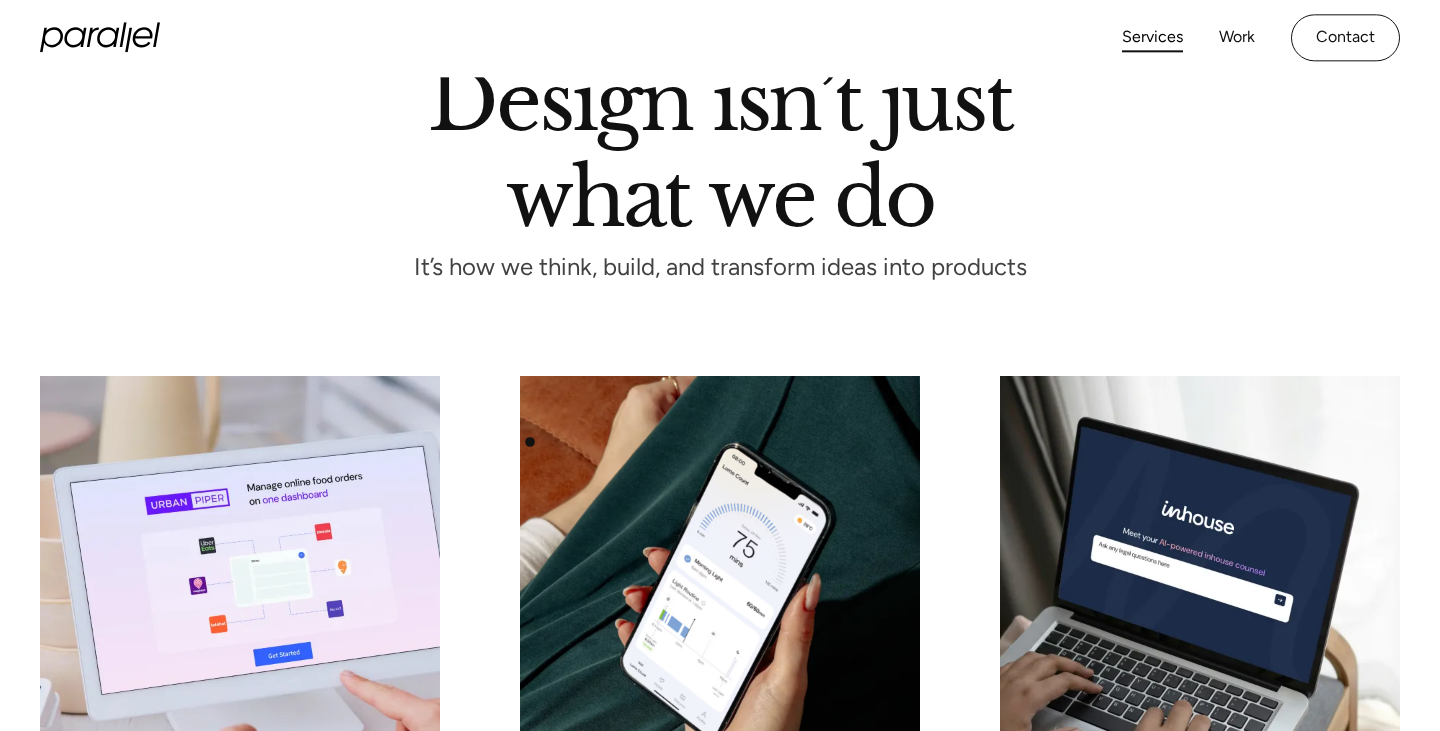 scroll, scrollTop: 0, scrollLeft: 0, axis: both 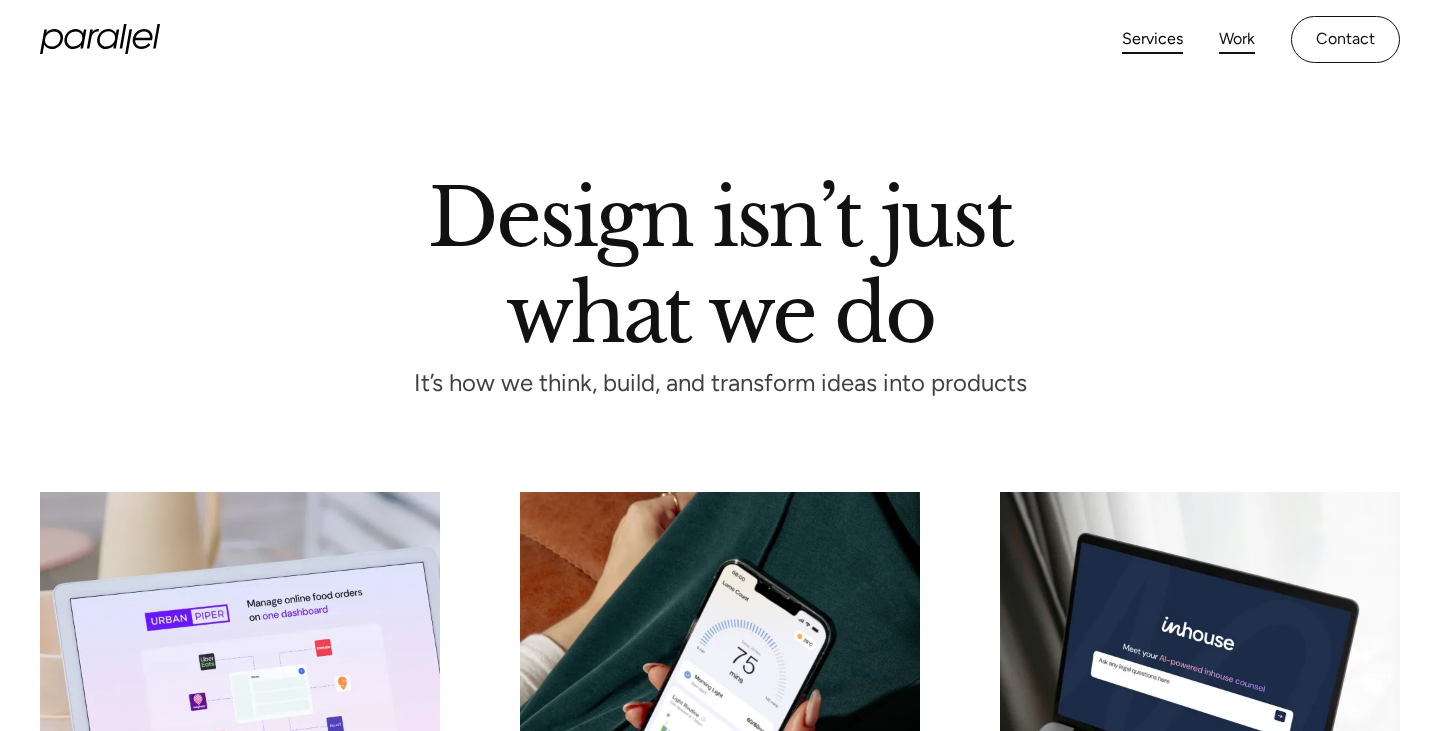 click on "Work" at bounding box center [1237, 39] 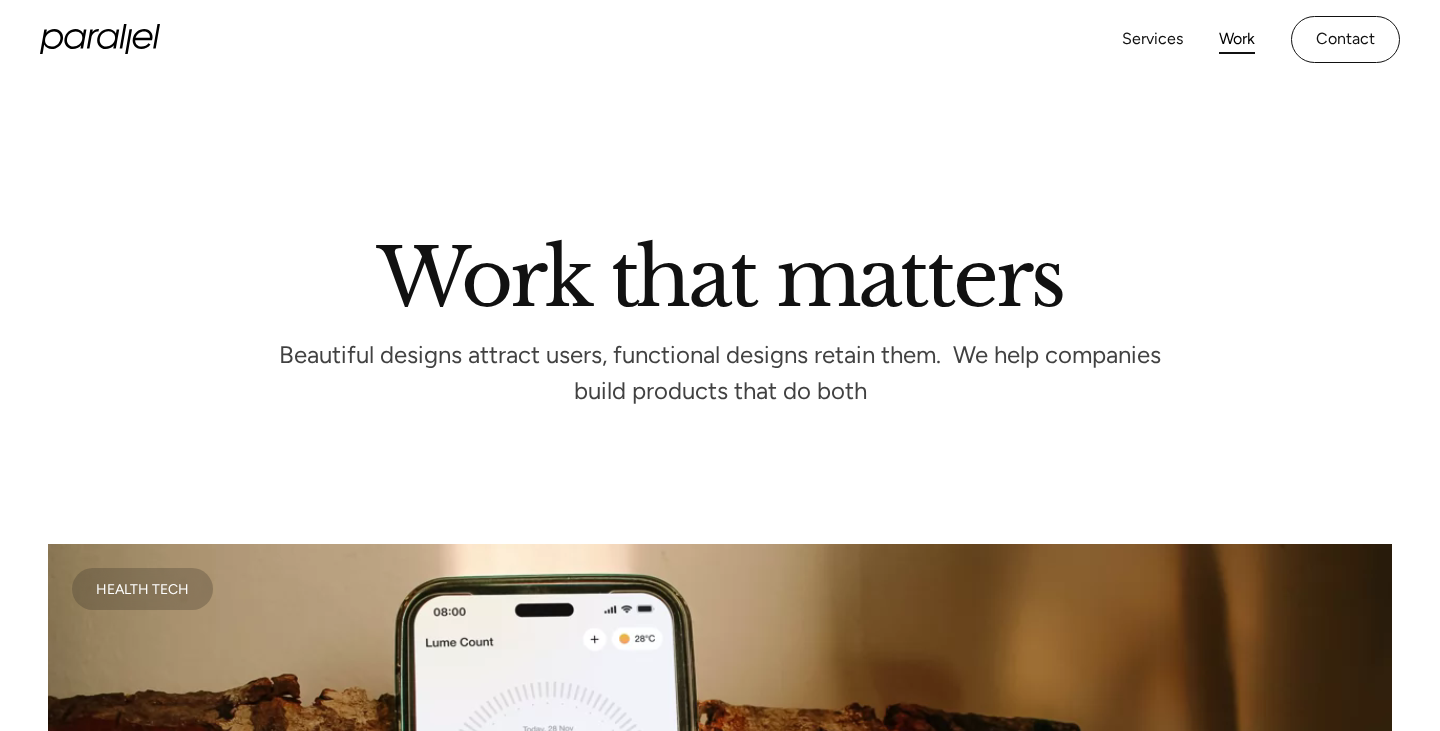 scroll, scrollTop: 0, scrollLeft: 0, axis: both 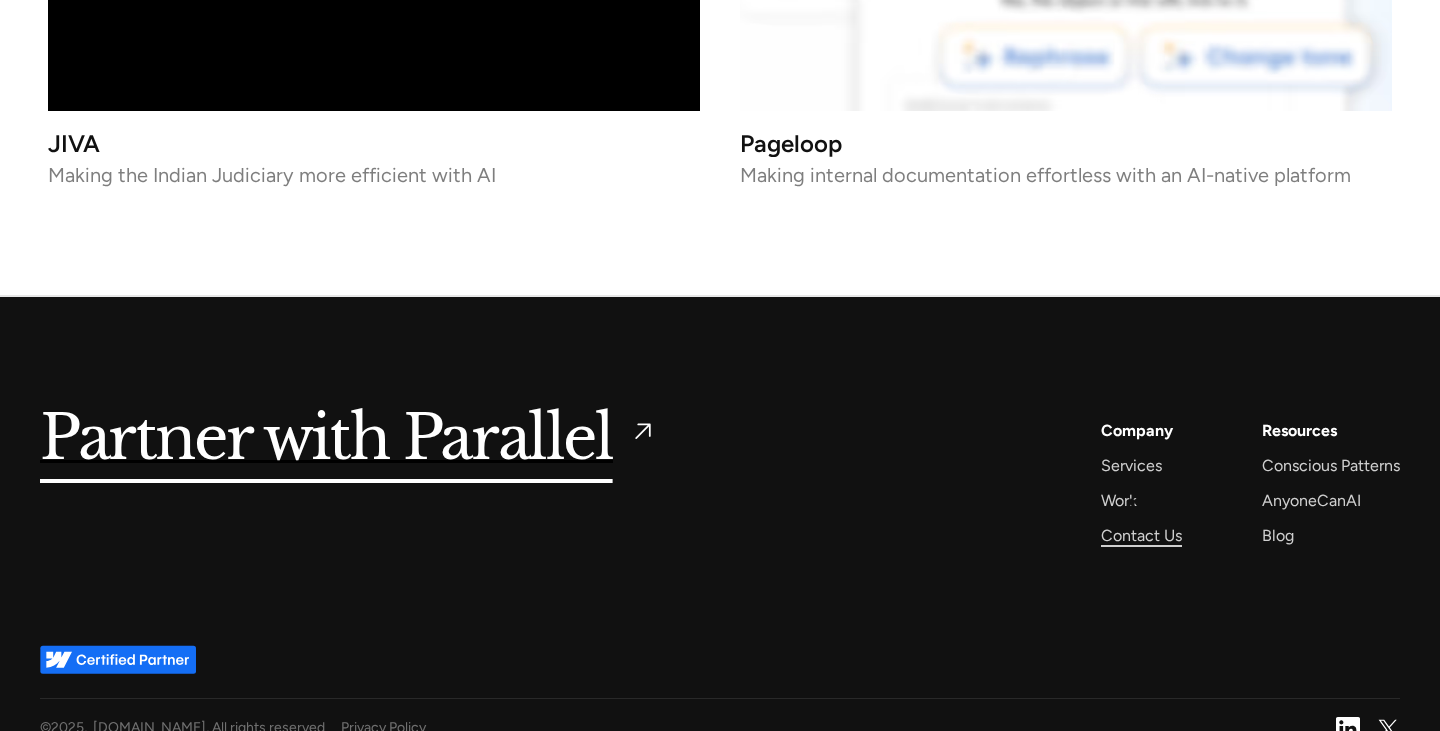 click on "Contact Us" at bounding box center (1141, 535) 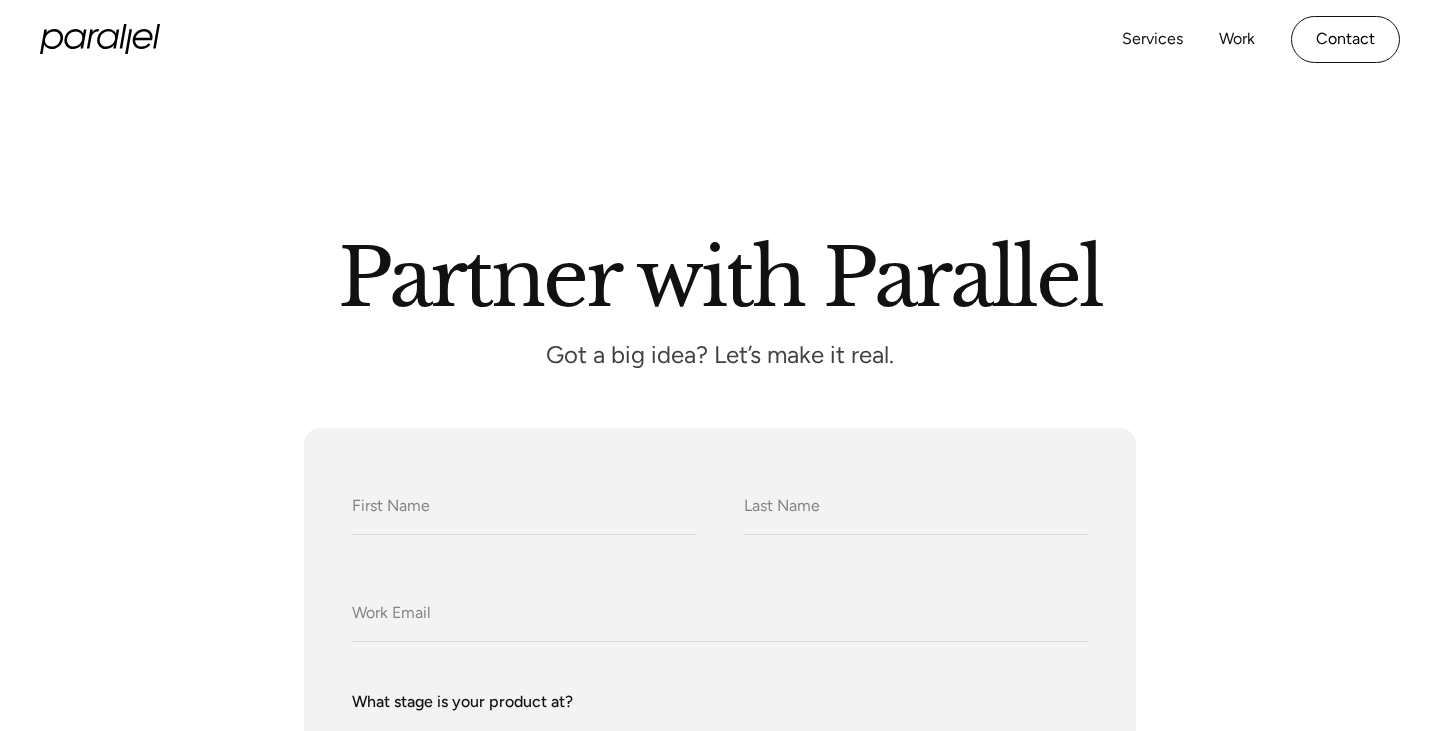 scroll, scrollTop: 0, scrollLeft: 0, axis: both 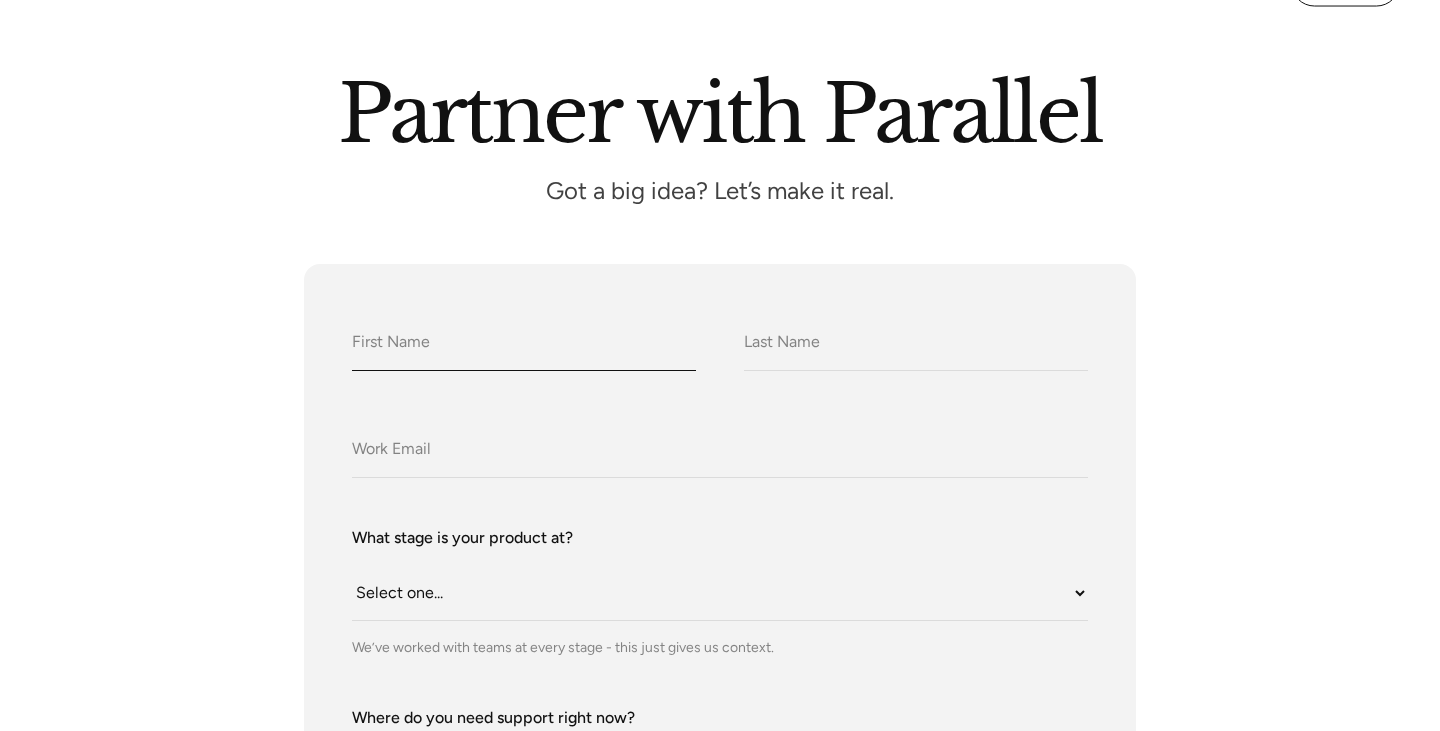click on "What do we call you?" at bounding box center [524, 343] 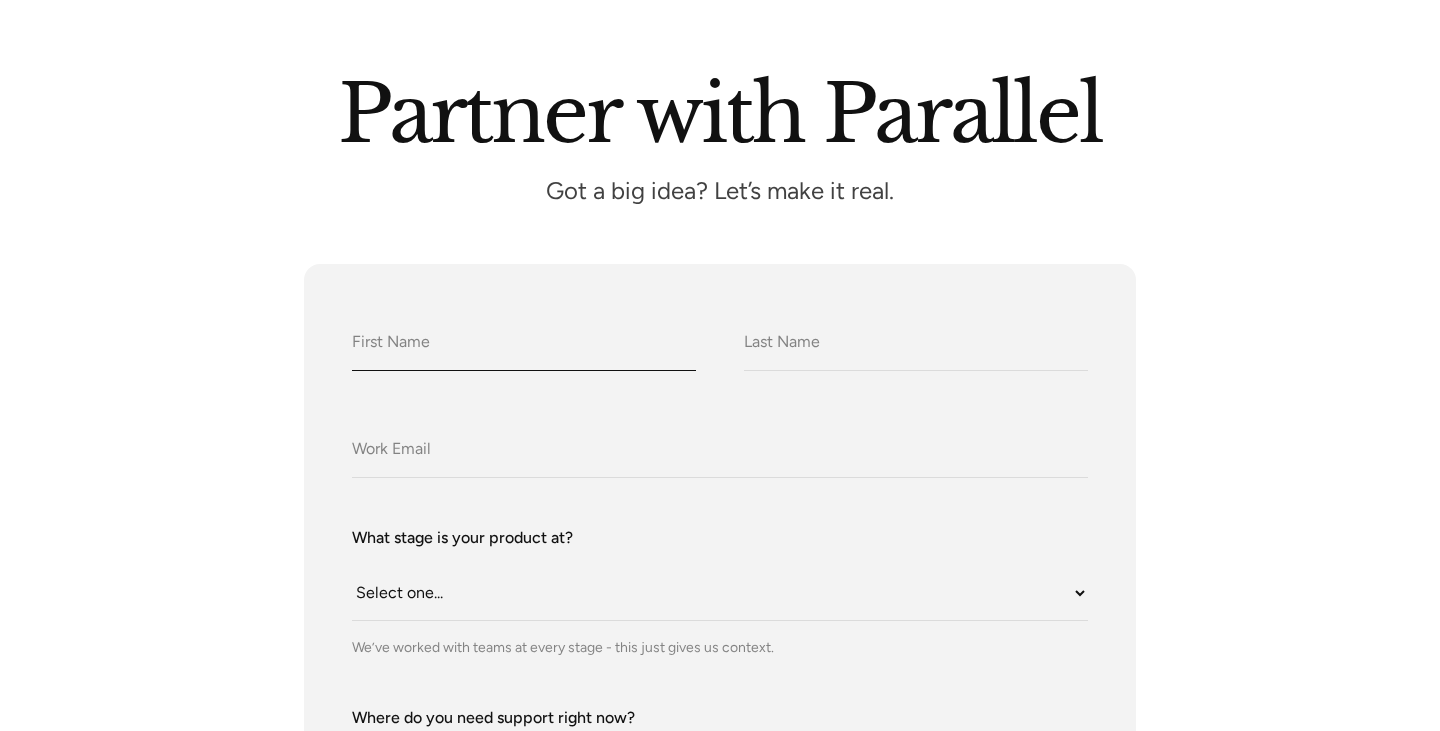 scroll, scrollTop: 394, scrollLeft: 0, axis: vertical 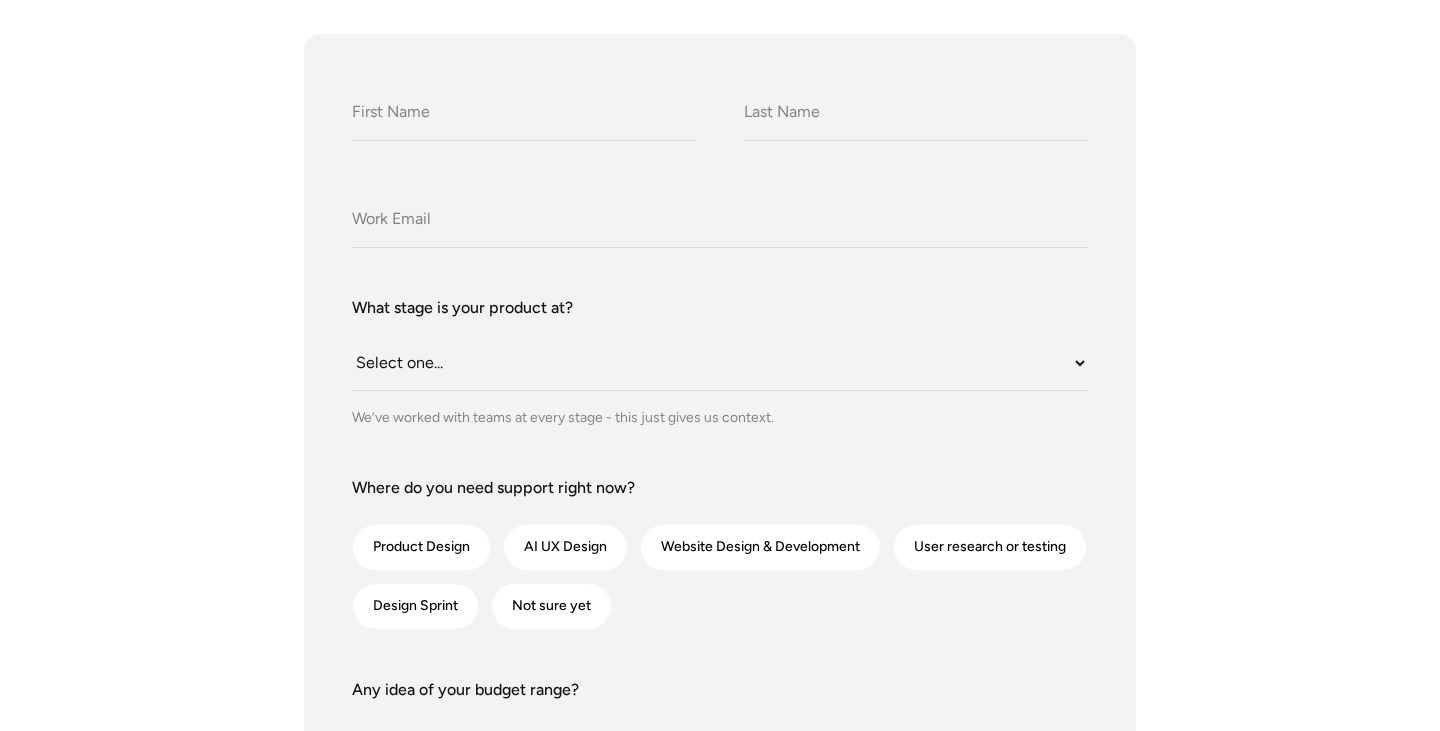 click on "What do we call you? What do we call you? Company Email What stage is your product at? Select one... Still an idea  Building MVP   Live with early users  Scaling fast  Somewhere in between  We’ve worked with teams at every stage - this just gives us context. Where do you need support right now? Product Design AI UX Design Website Design & Development  User research or testing Design Sprint Not sure yet Any idea of your budget range? Select one... Under $10K  $10K–$25K  $25K–$50K  $50K+ A ballpark helps us suggest the right approach - this isn’t a quote. Anything else you’d like us to know before the call? Let's Talk We'll get back to you soon to help you with your problem Thank you! Your submission has been received! Oops! Something went wrong while submitting the form." at bounding box center (720, 624) 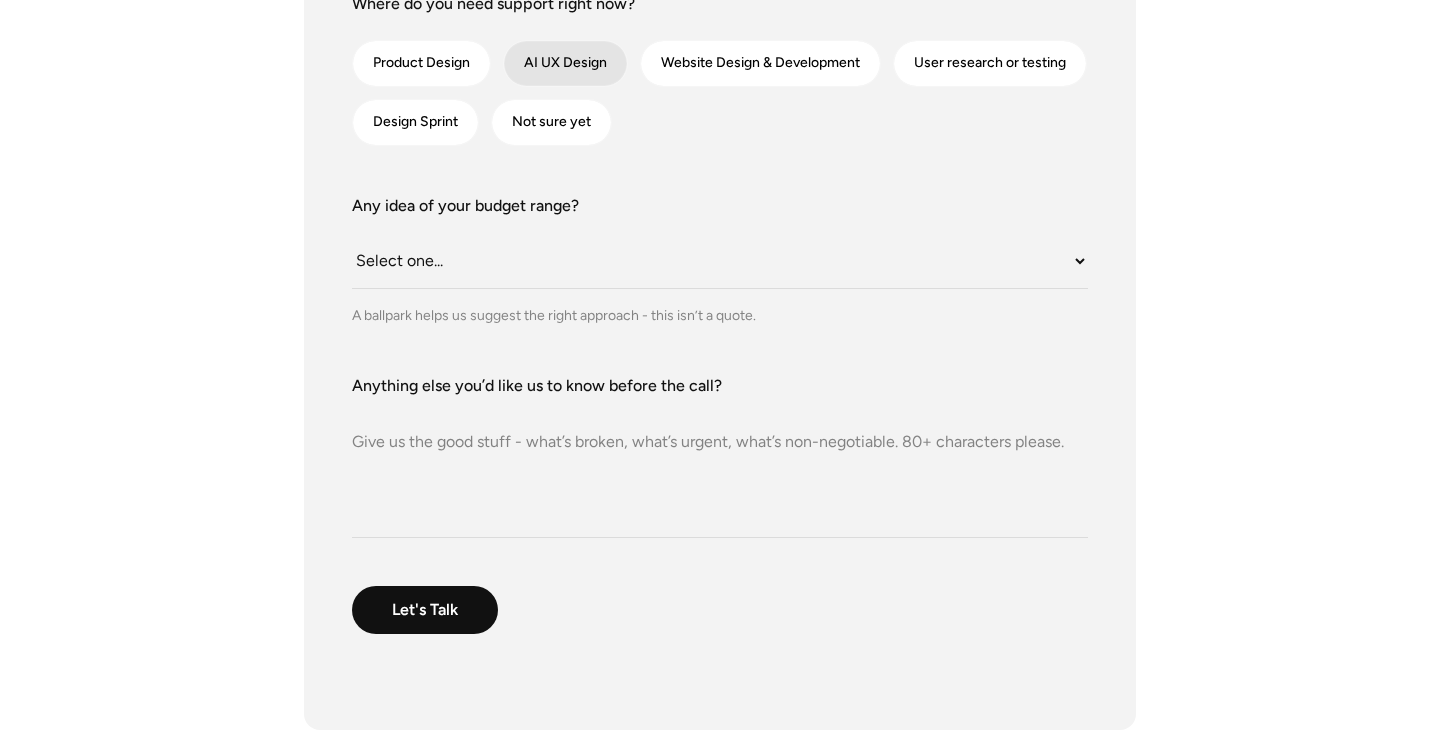 scroll, scrollTop: 931, scrollLeft: 0, axis: vertical 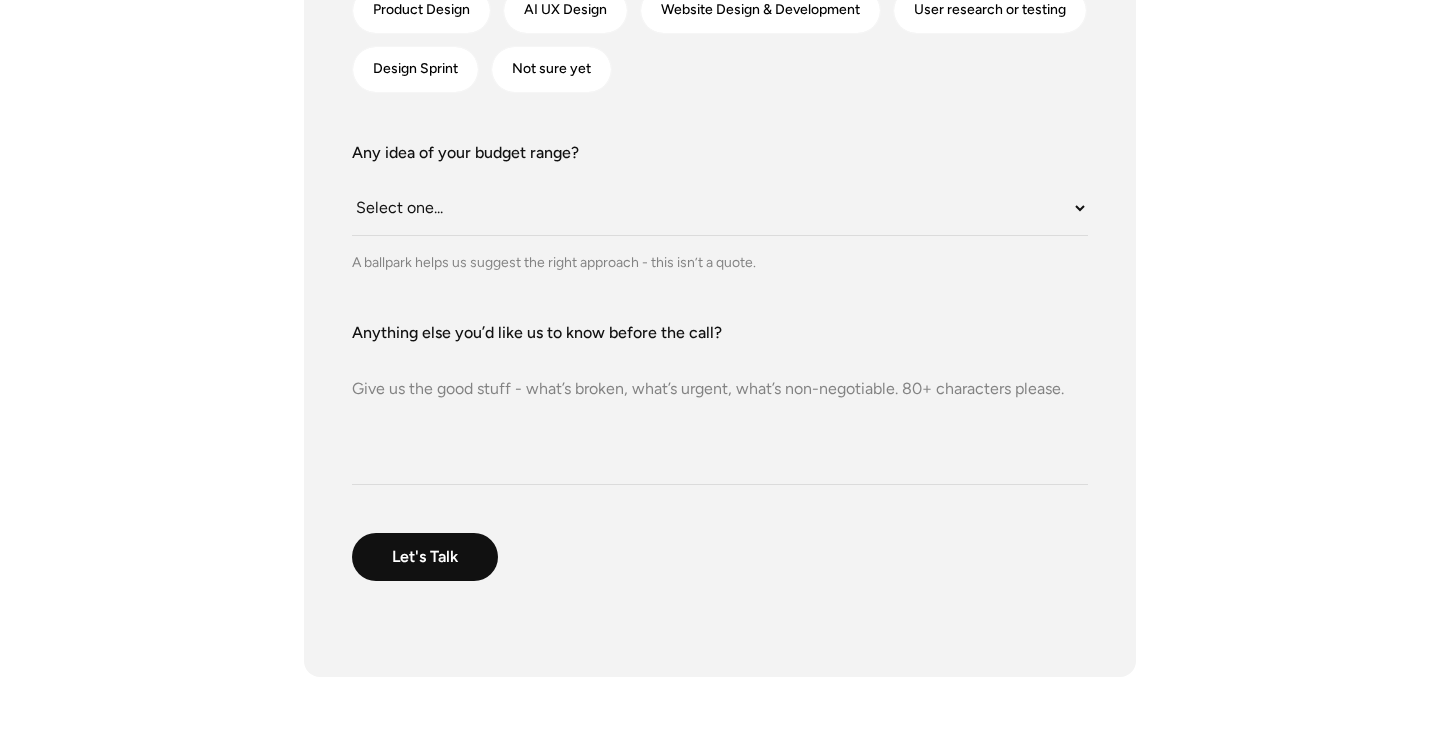 click on "Anything else you’d like us to know before the call?" at bounding box center [720, 415] 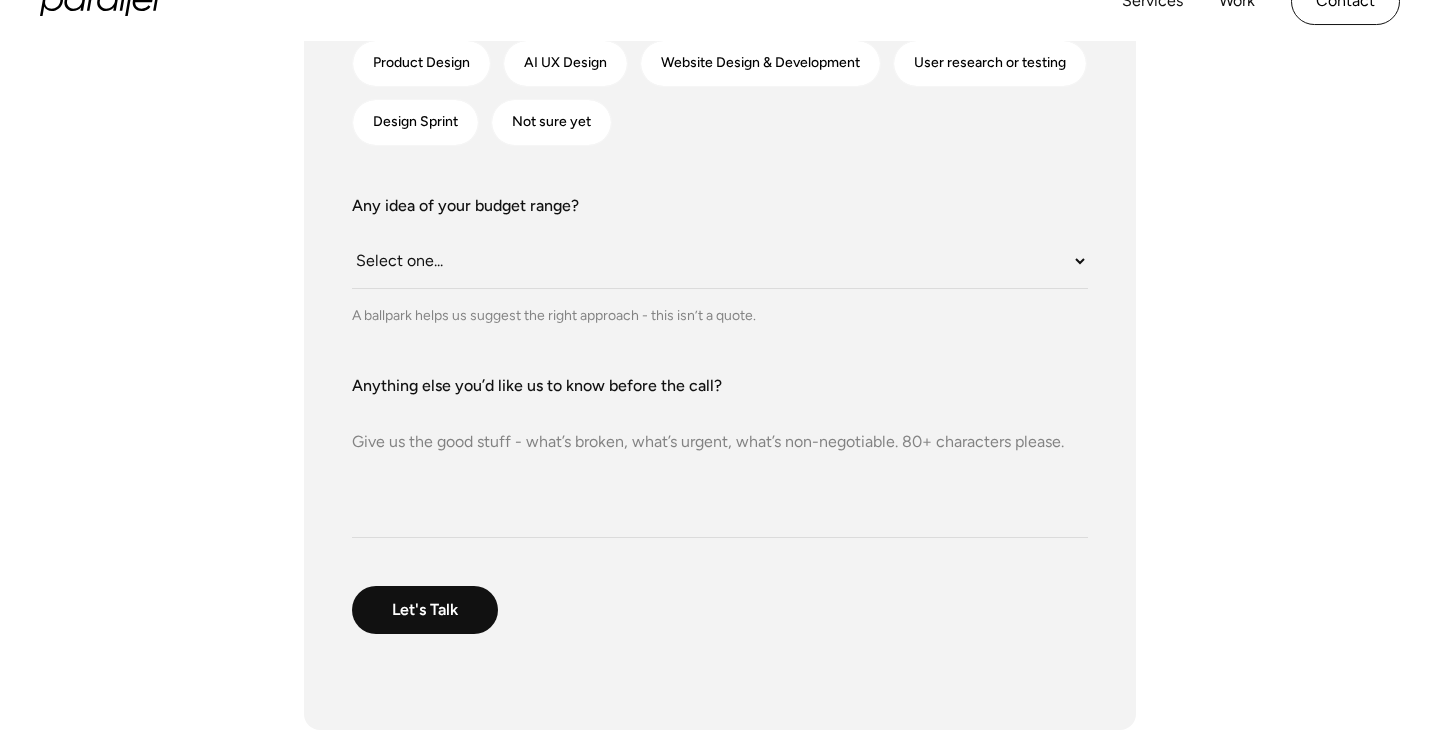 scroll, scrollTop: 840, scrollLeft: 0, axis: vertical 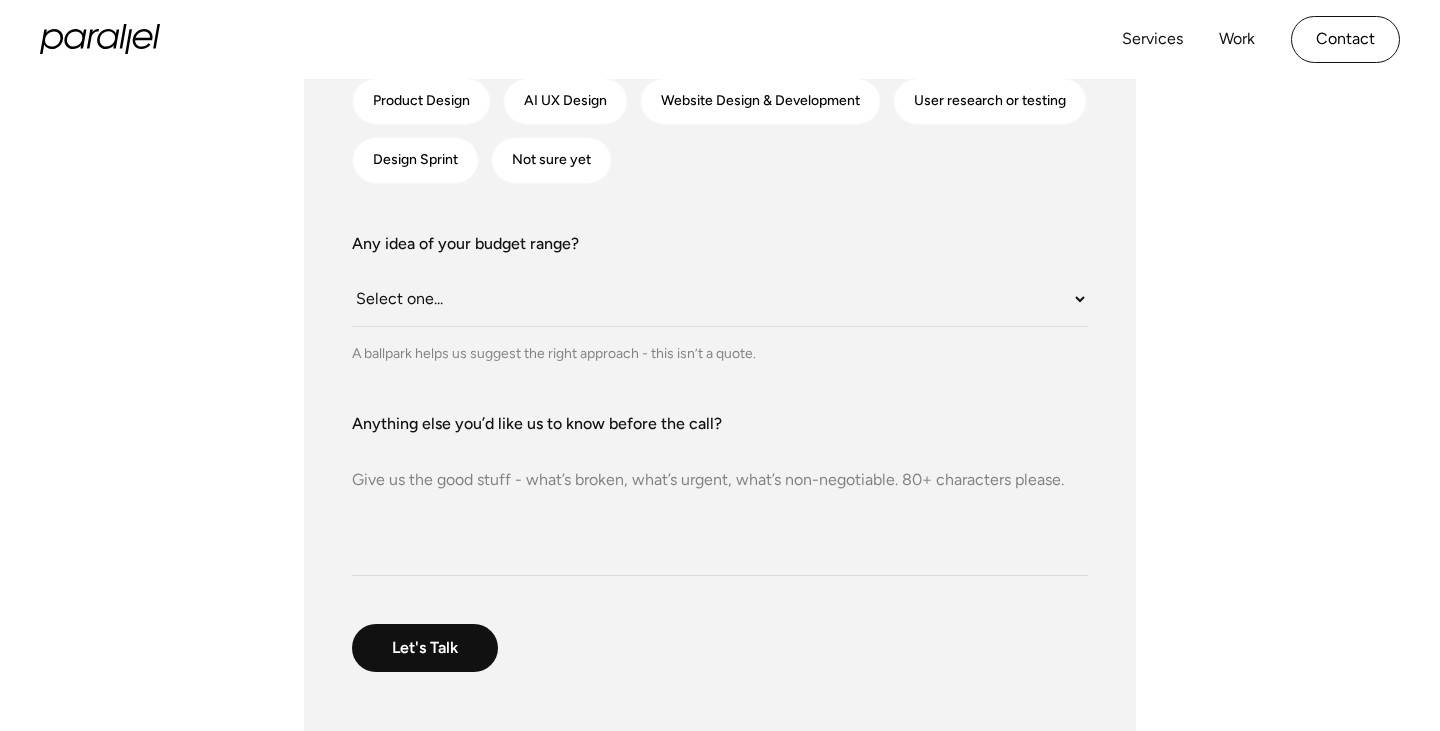 click on "A ballpark helps us suggest the right approach - this isn’t a quote." at bounding box center (720, 353) 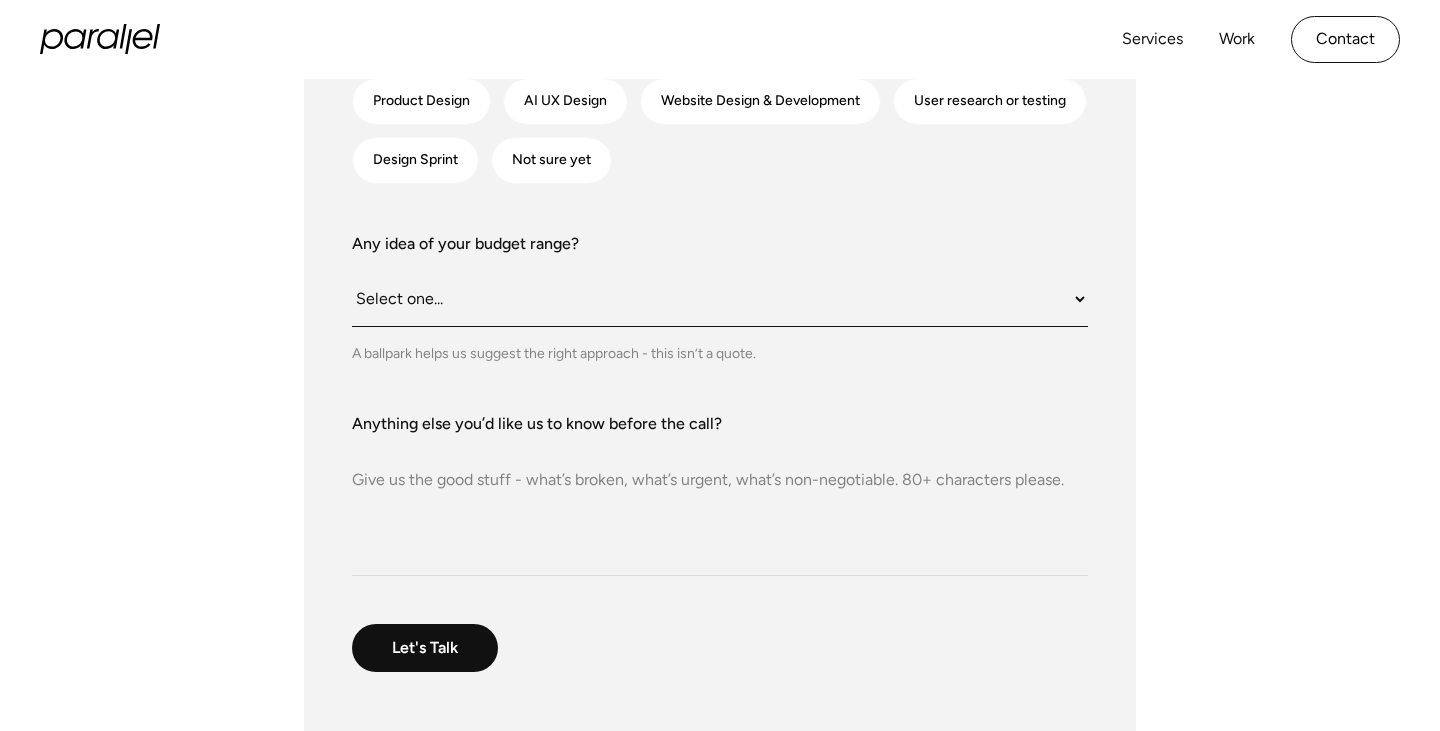 click on "Select one... Under $10K  $10K–$25K  $25K–$50K  $50K+" at bounding box center [720, 299] 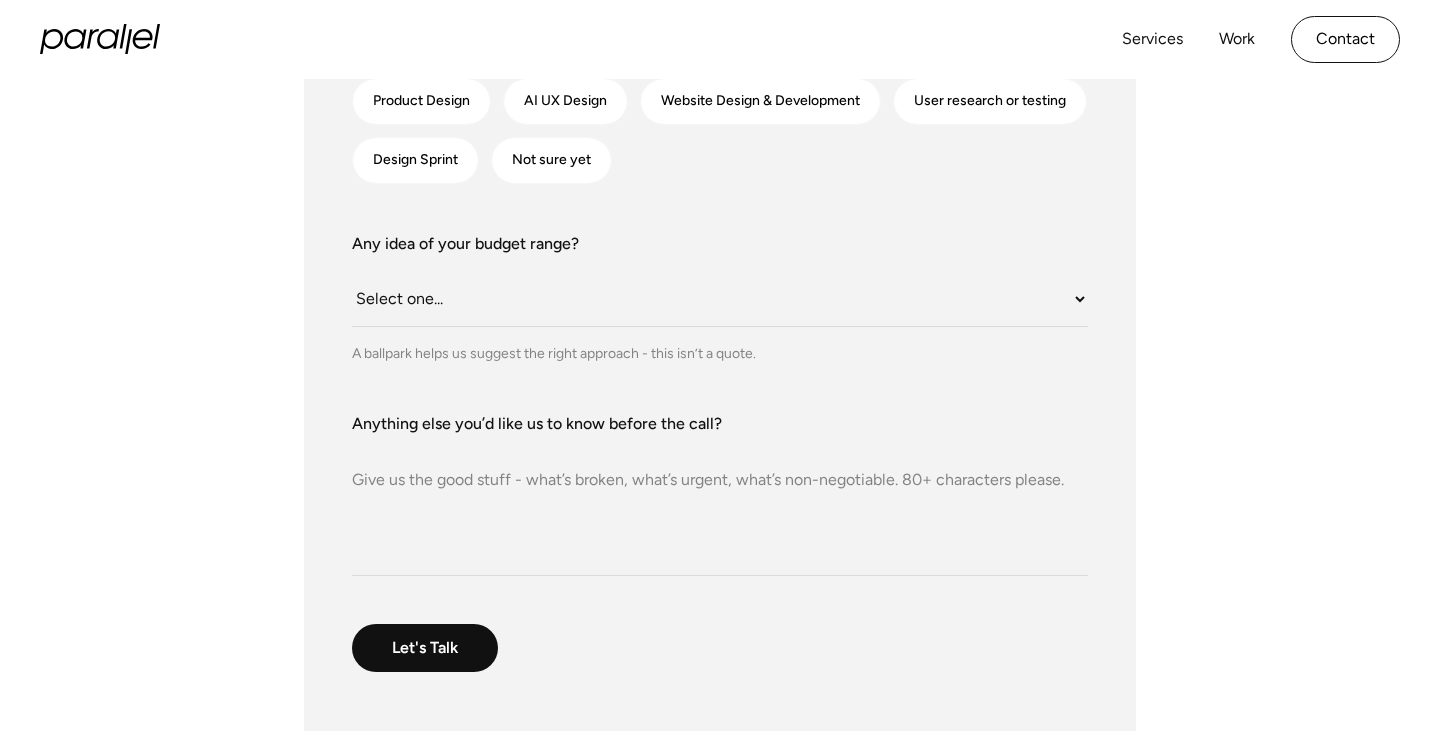 click on "Anything else you’d like us to know before the call?" at bounding box center [720, 506] 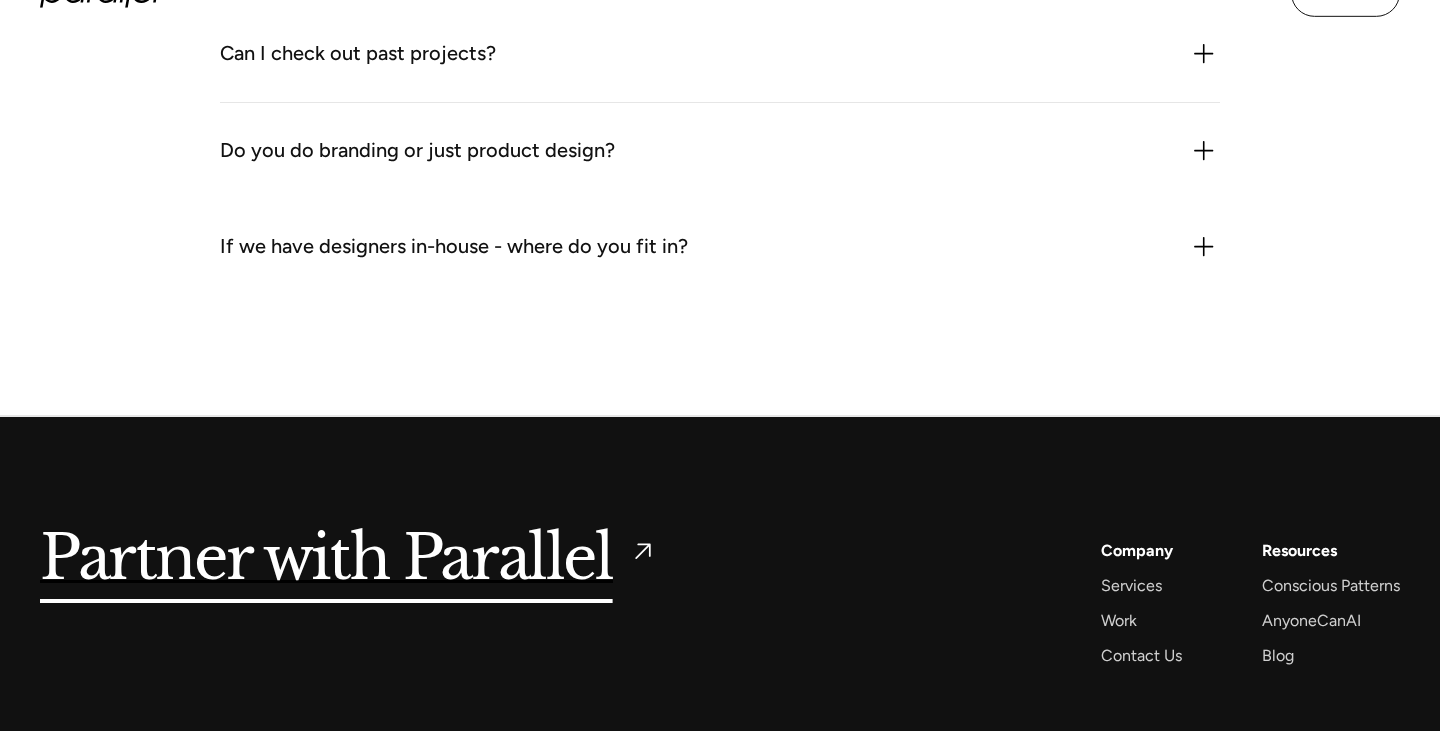 scroll, scrollTop: 2592, scrollLeft: 0, axis: vertical 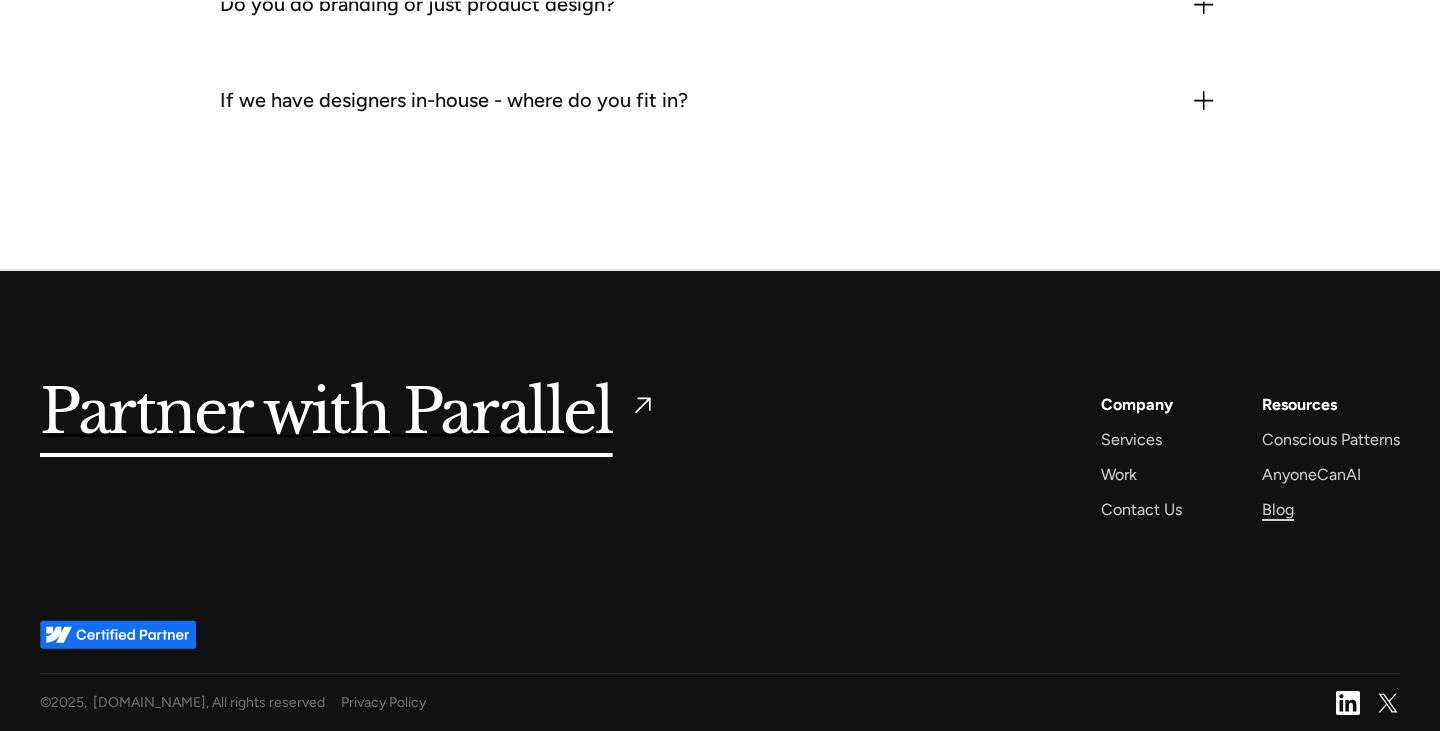 click on "Blog" at bounding box center [1278, 509] 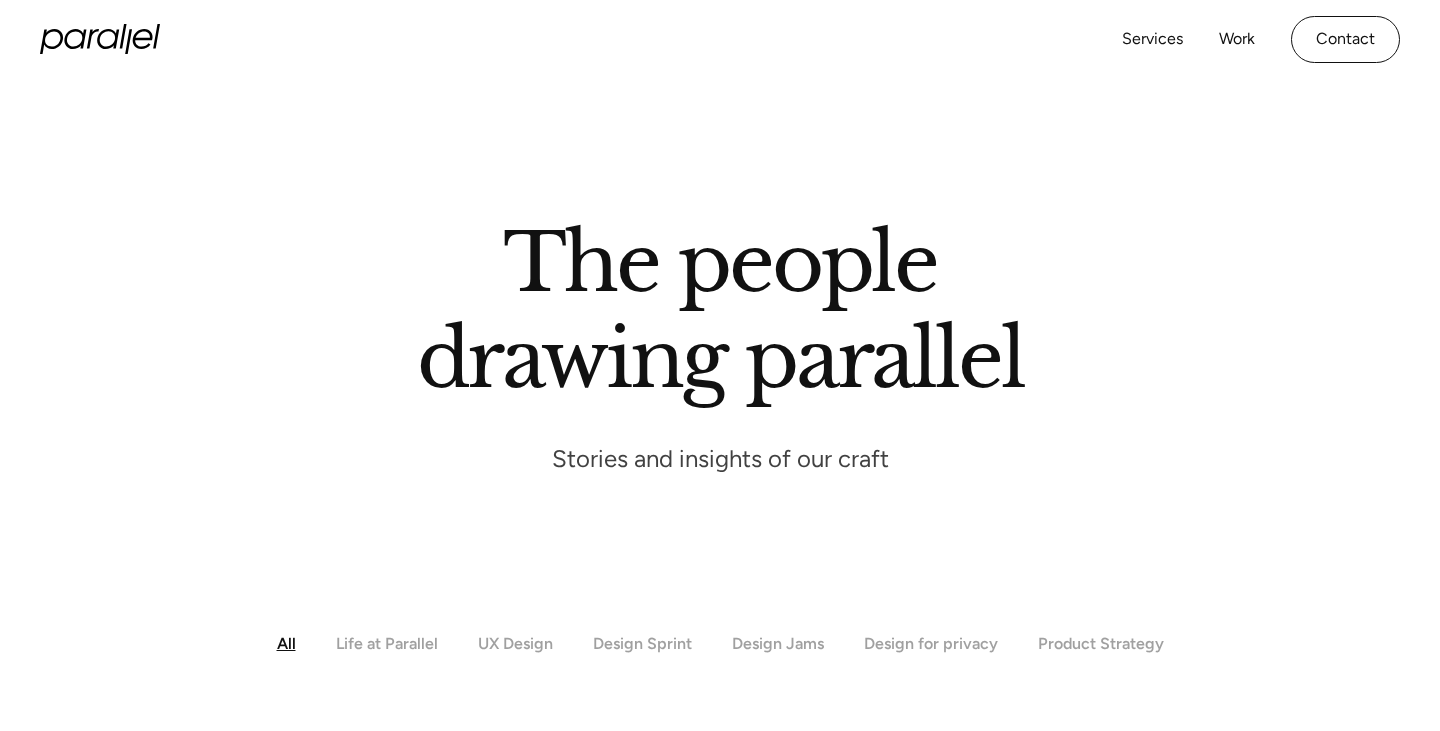 scroll, scrollTop: 0, scrollLeft: 0, axis: both 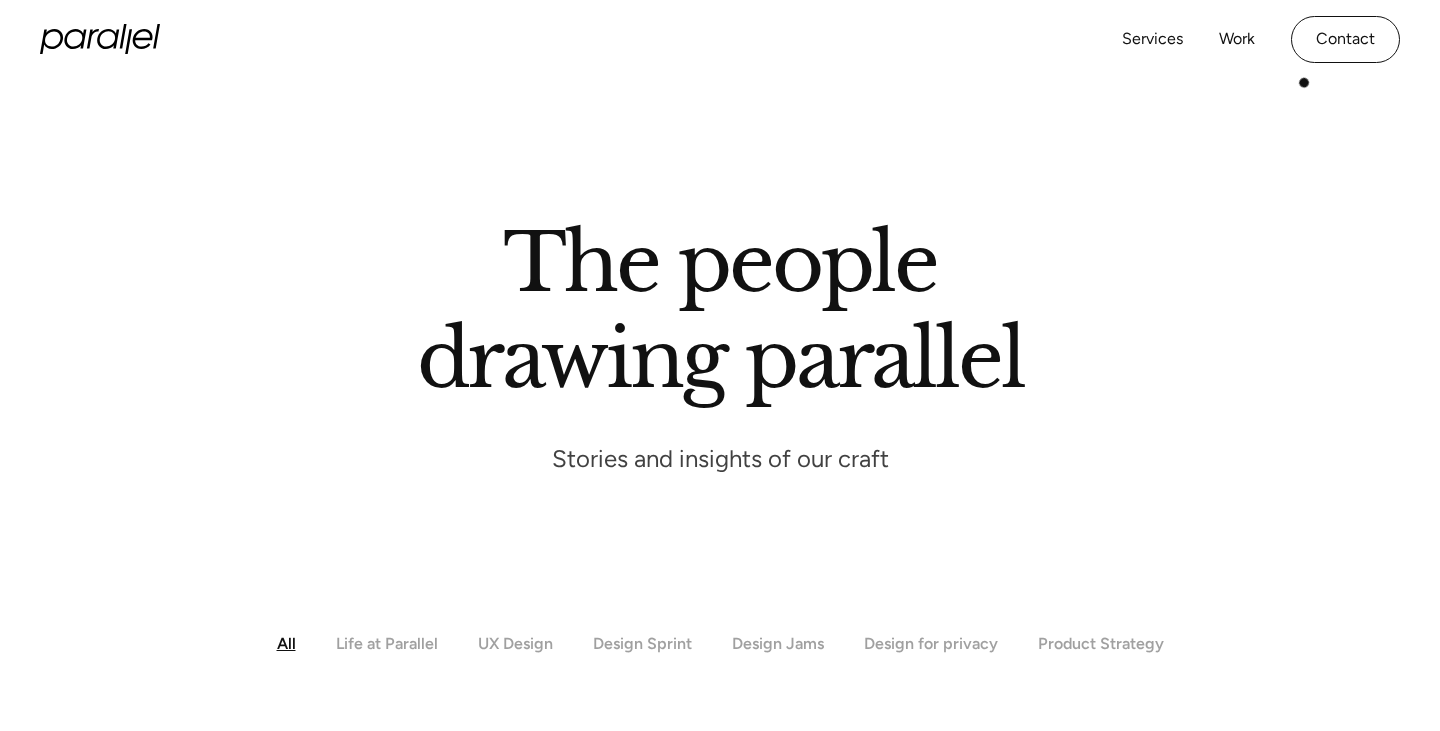 click on "Services Work About Careers Contact LinkedIn Twitter (X)" at bounding box center [720, 39] 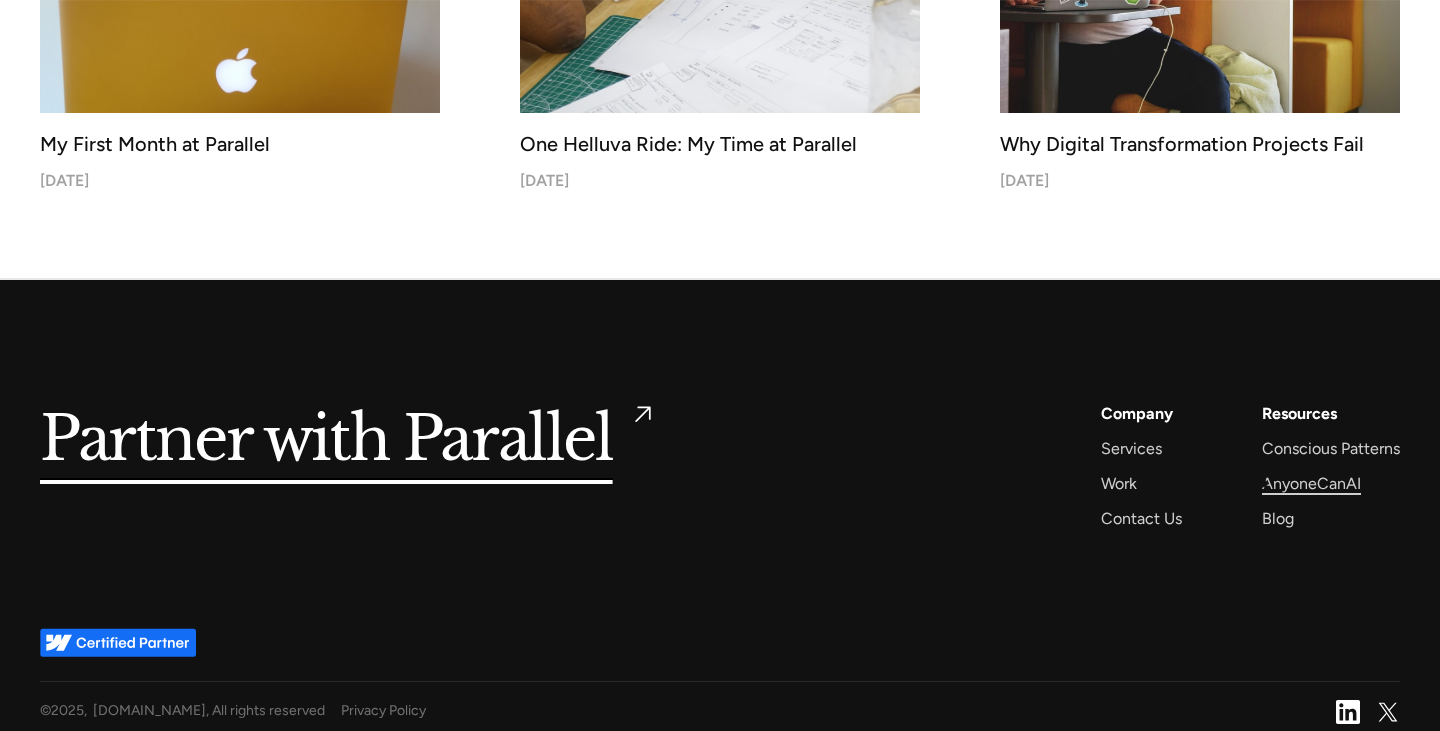 scroll, scrollTop: 8088, scrollLeft: 0, axis: vertical 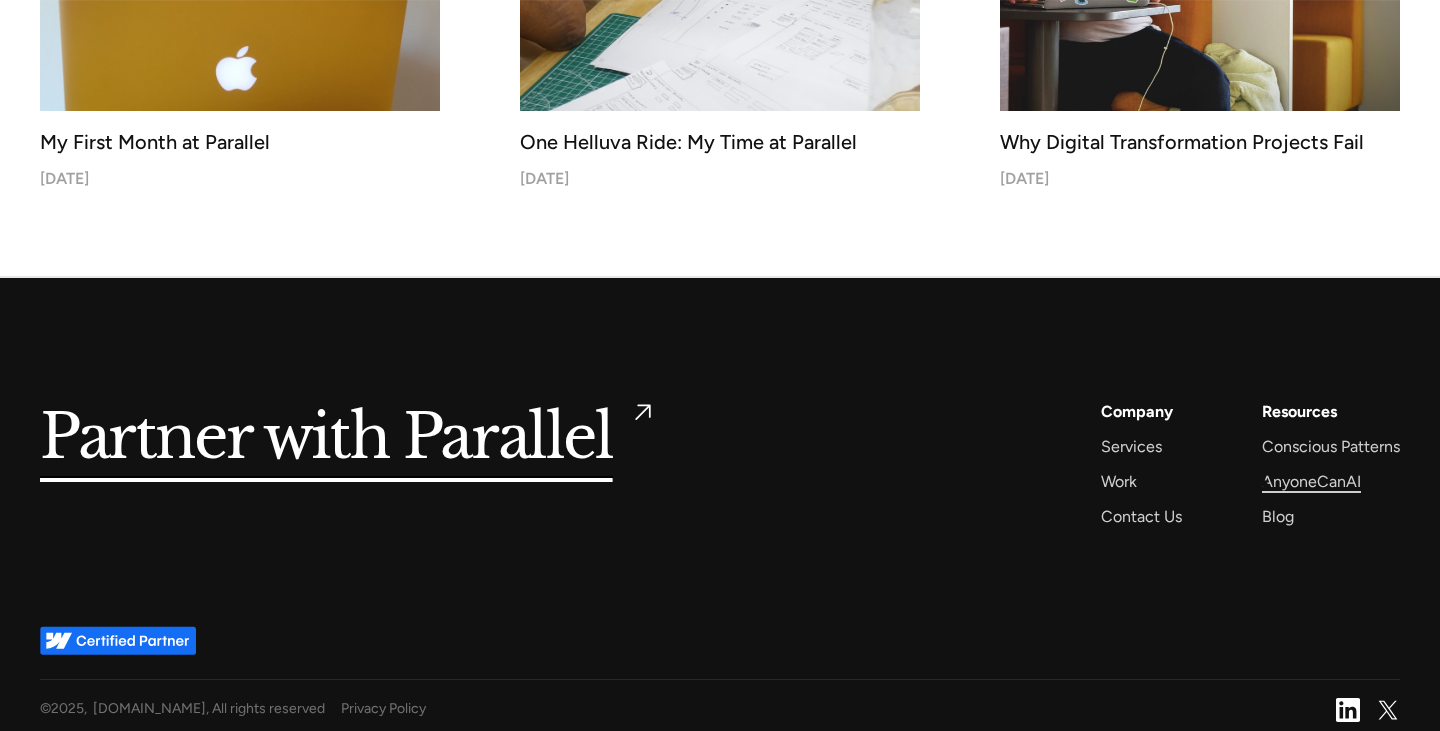 click on "AnyoneCanAI" at bounding box center [1311, 481] 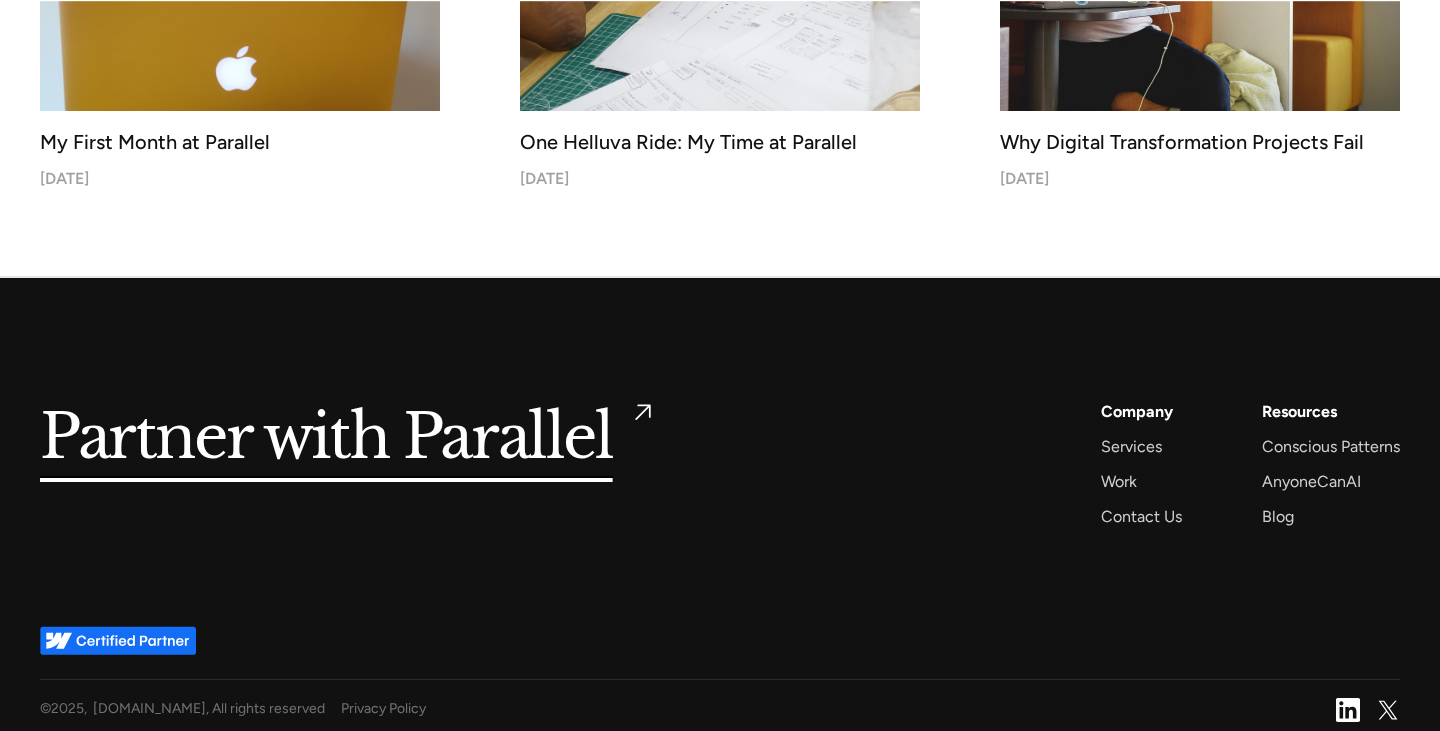 scroll, scrollTop: 8089, scrollLeft: 0, axis: vertical 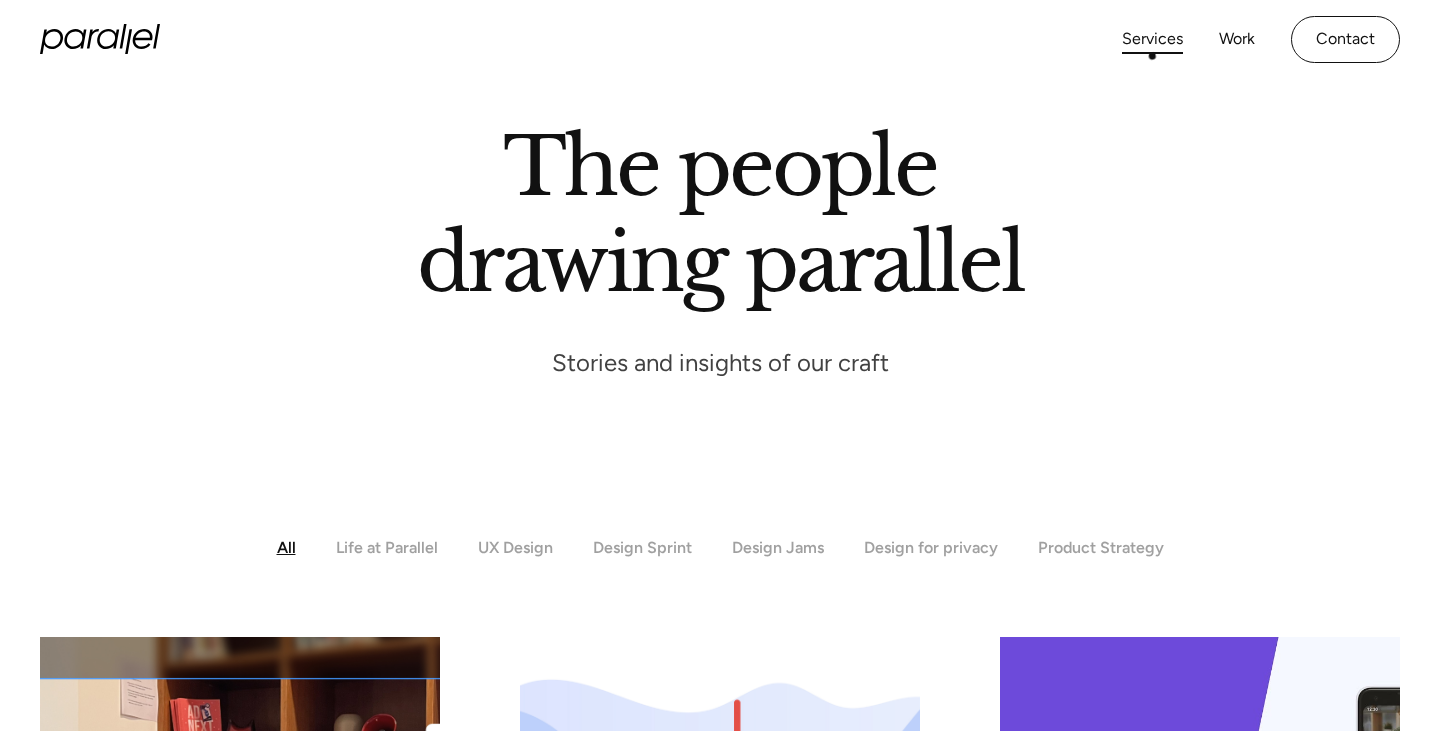 click on "Services" at bounding box center [1152, 39] 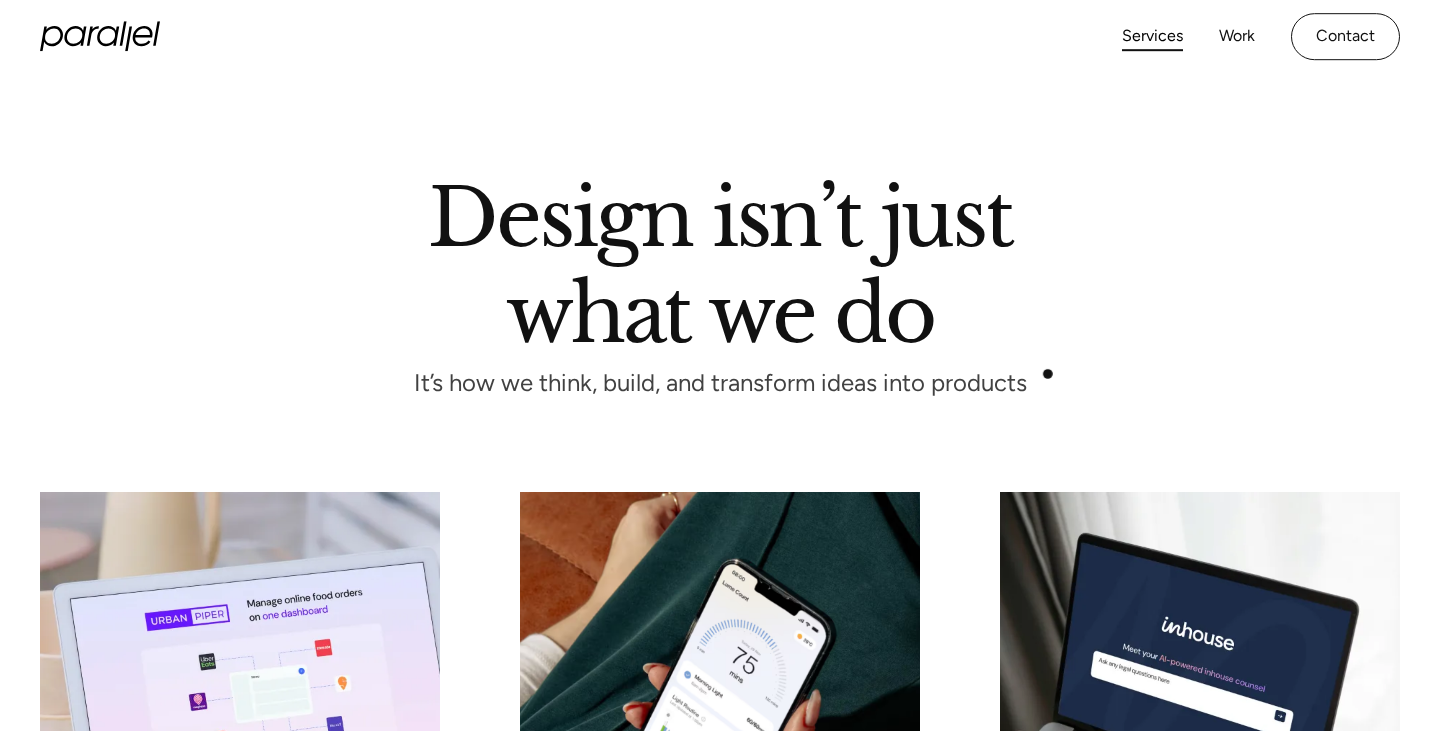 scroll, scrollTop: 1733, scrollLeft: 0, axis: vertical 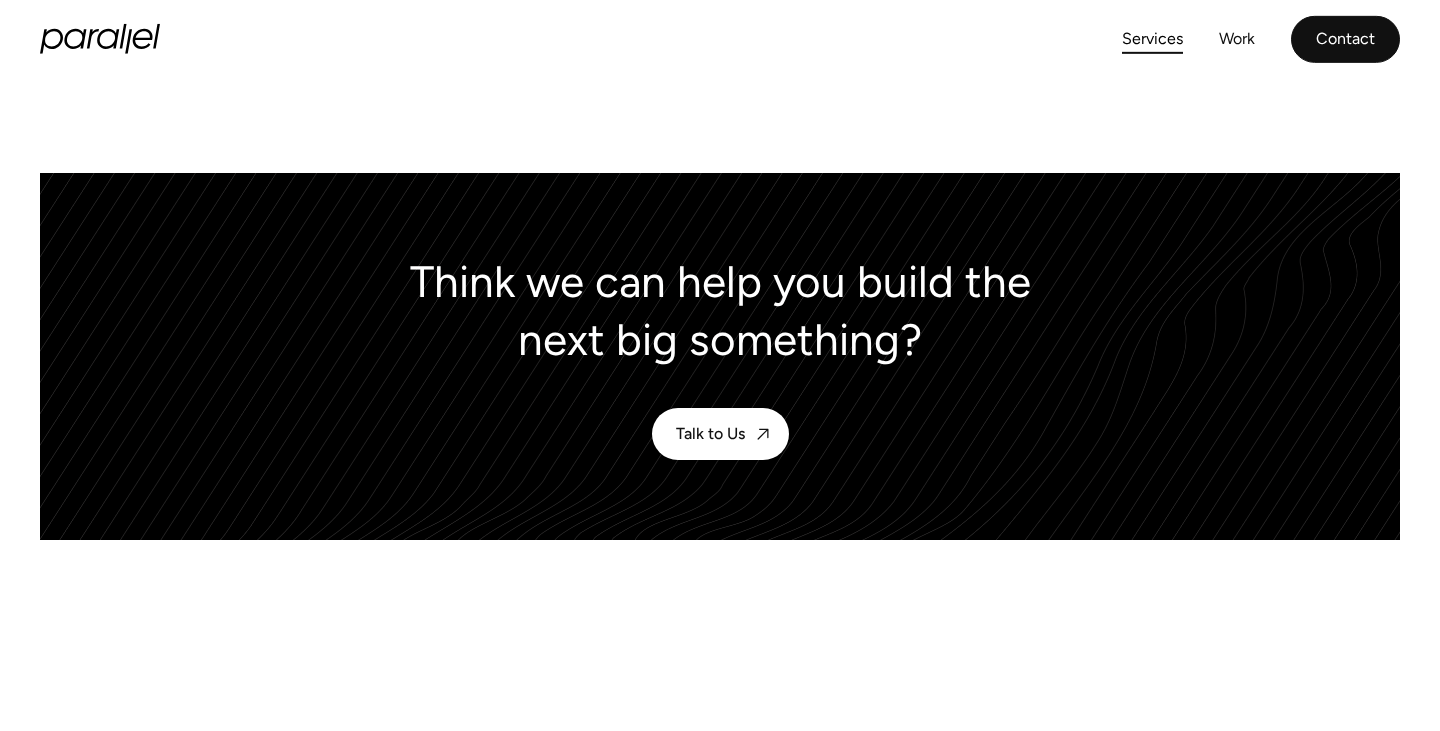 click on "Contact" at bounding box center (1345, 39) 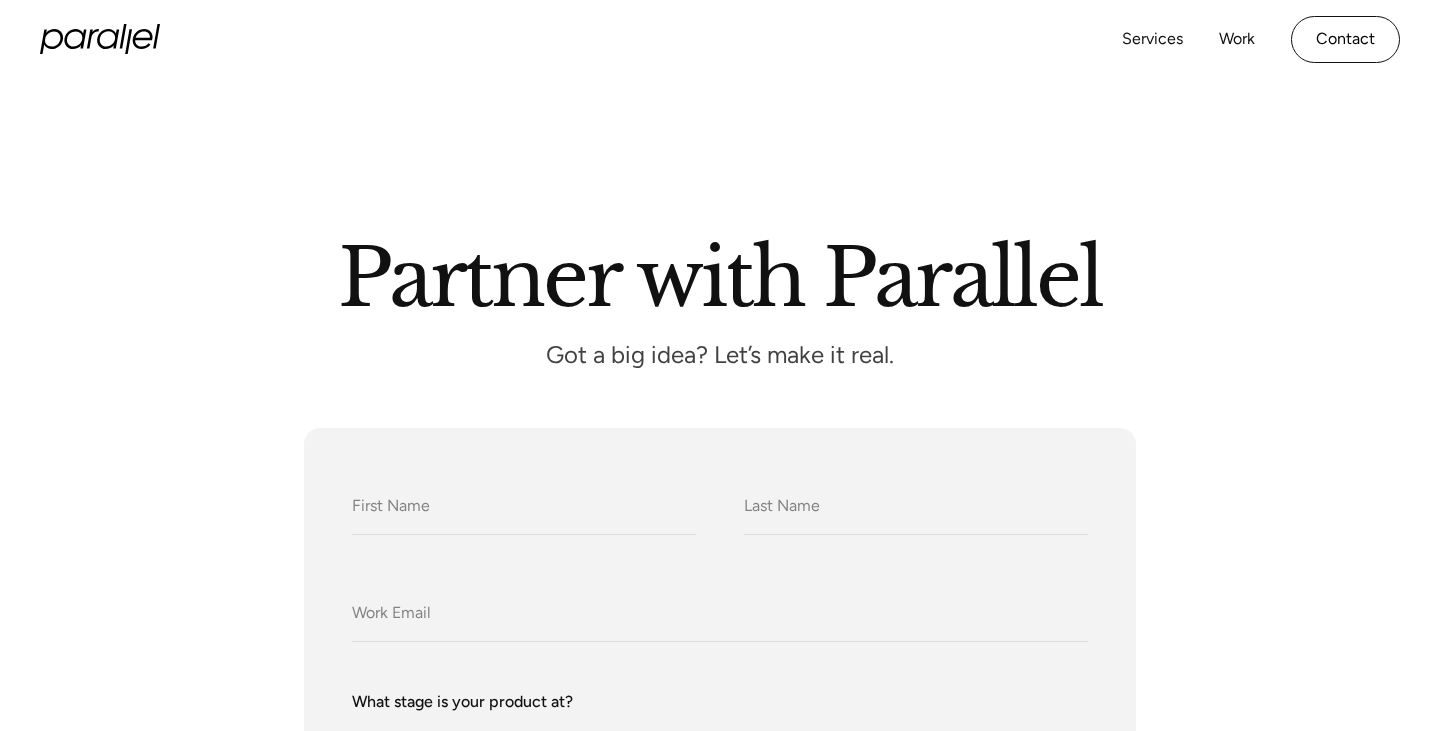 scroll, scrollTop: 726, scrollLeft: 0, axis: vertical 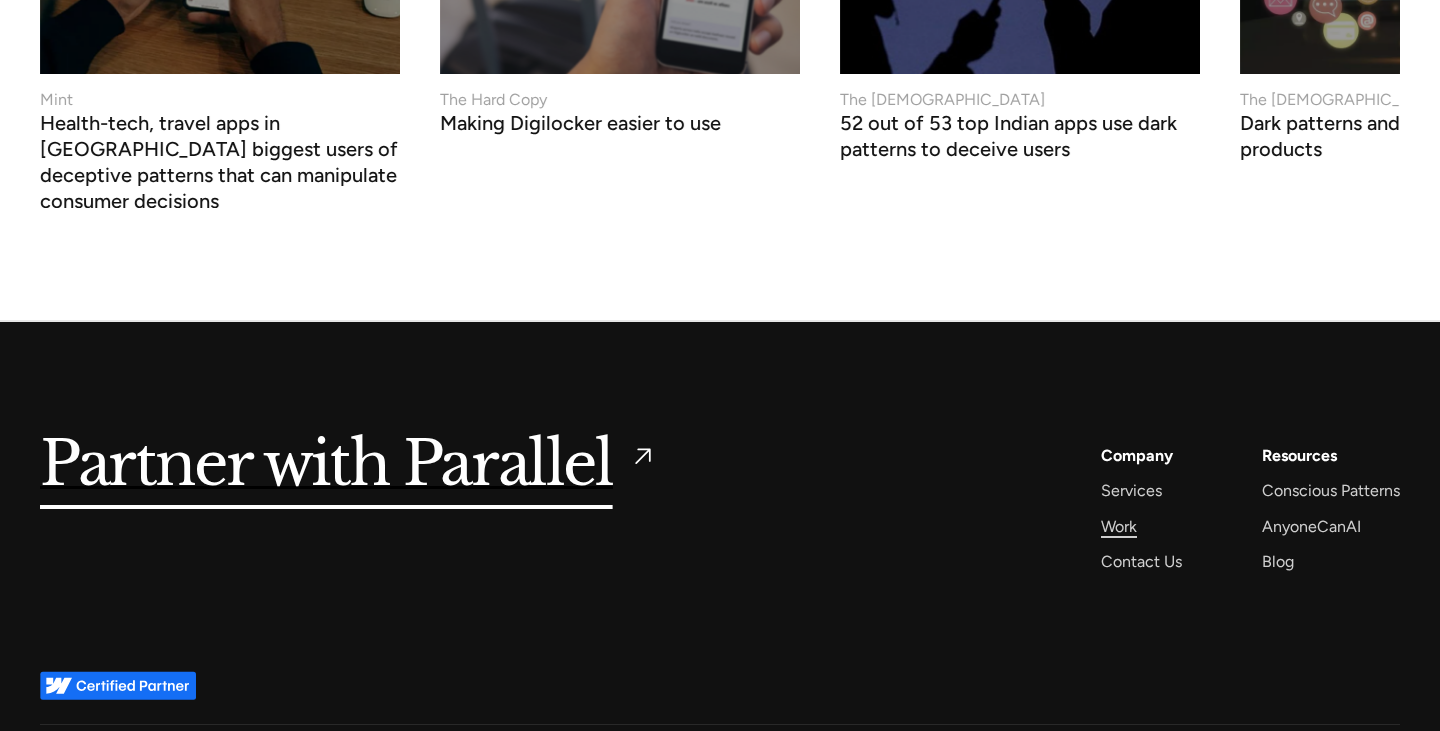 click on "Work" at bounding box center [1119, 526] 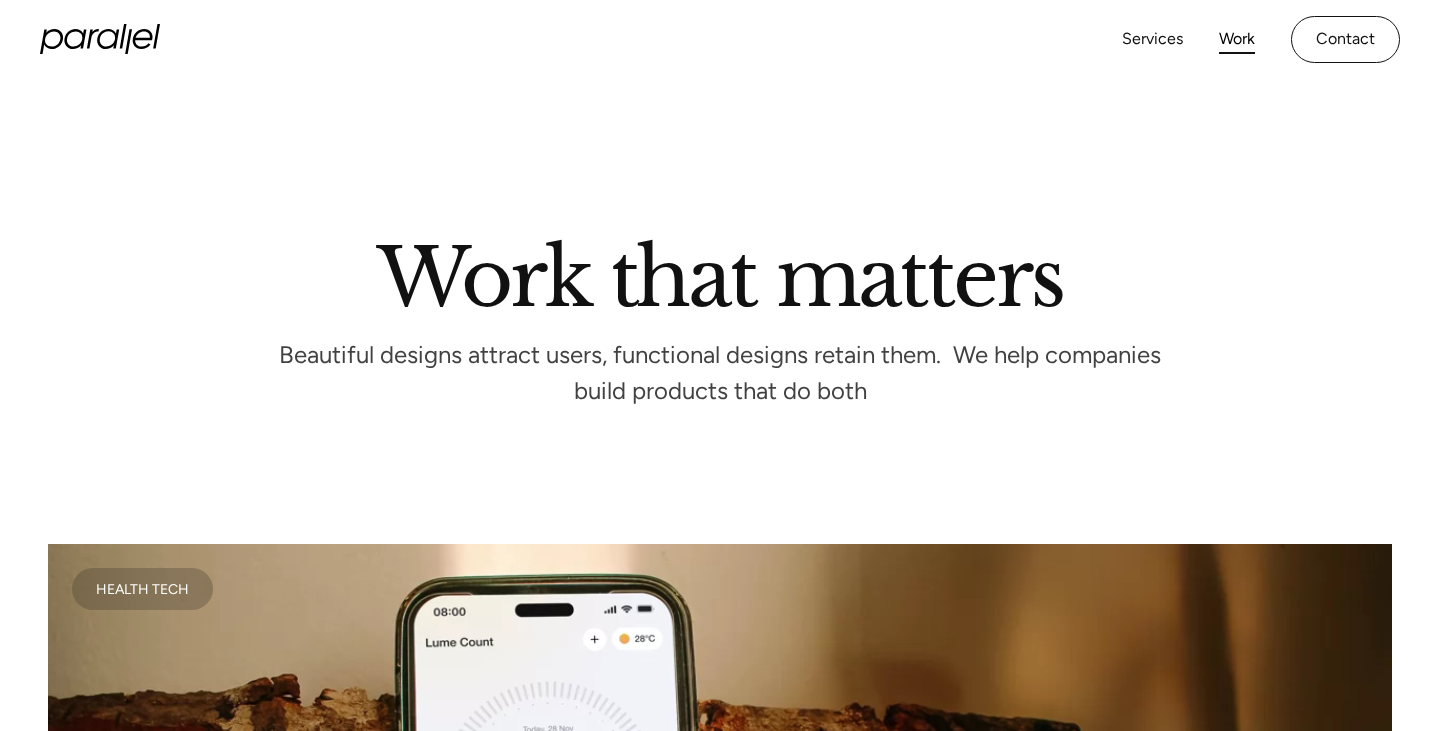 scroll, scrollTop: 0, scrollLeft: 0, axis: both 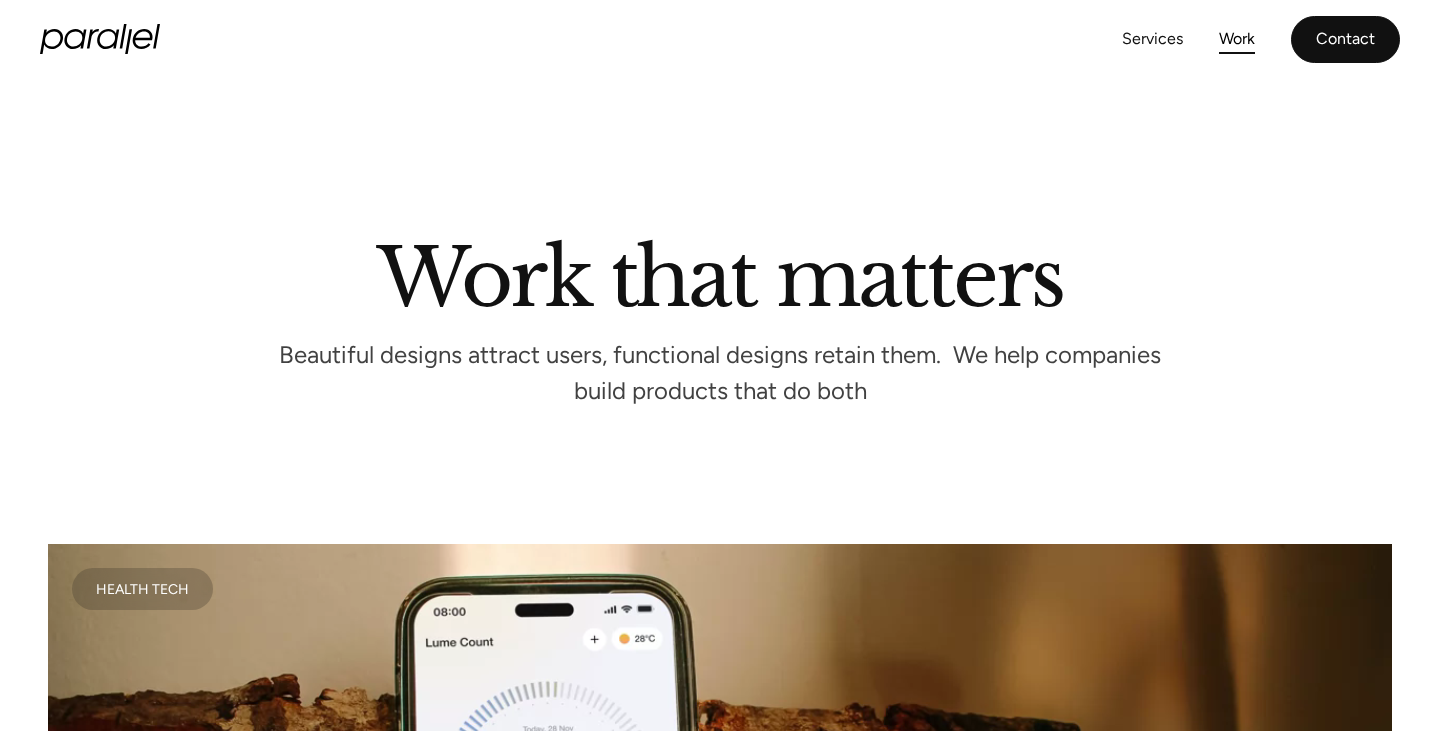 click on "Contact" at bounding box center [1345, 39] 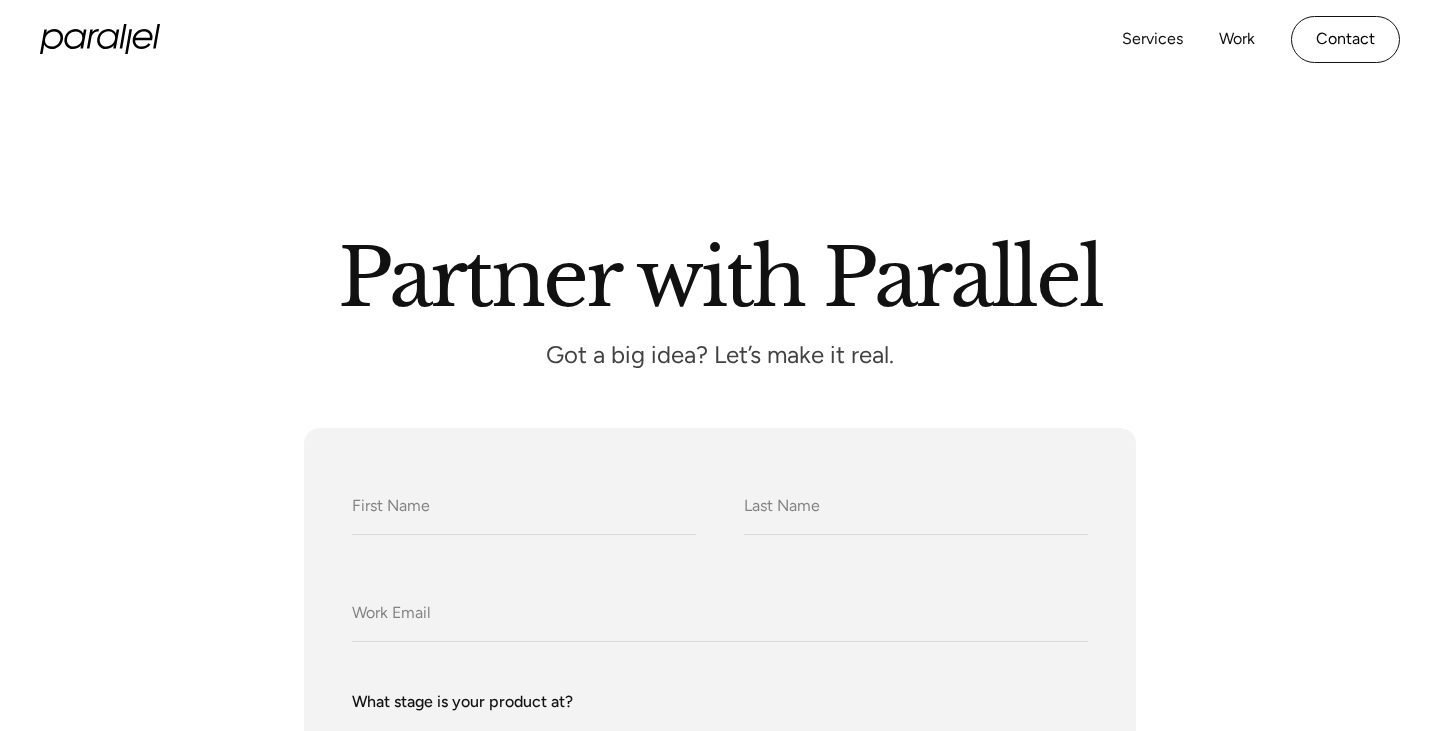 scroll, scrollTop: 222, scrollLeft: 0, axis: vertical 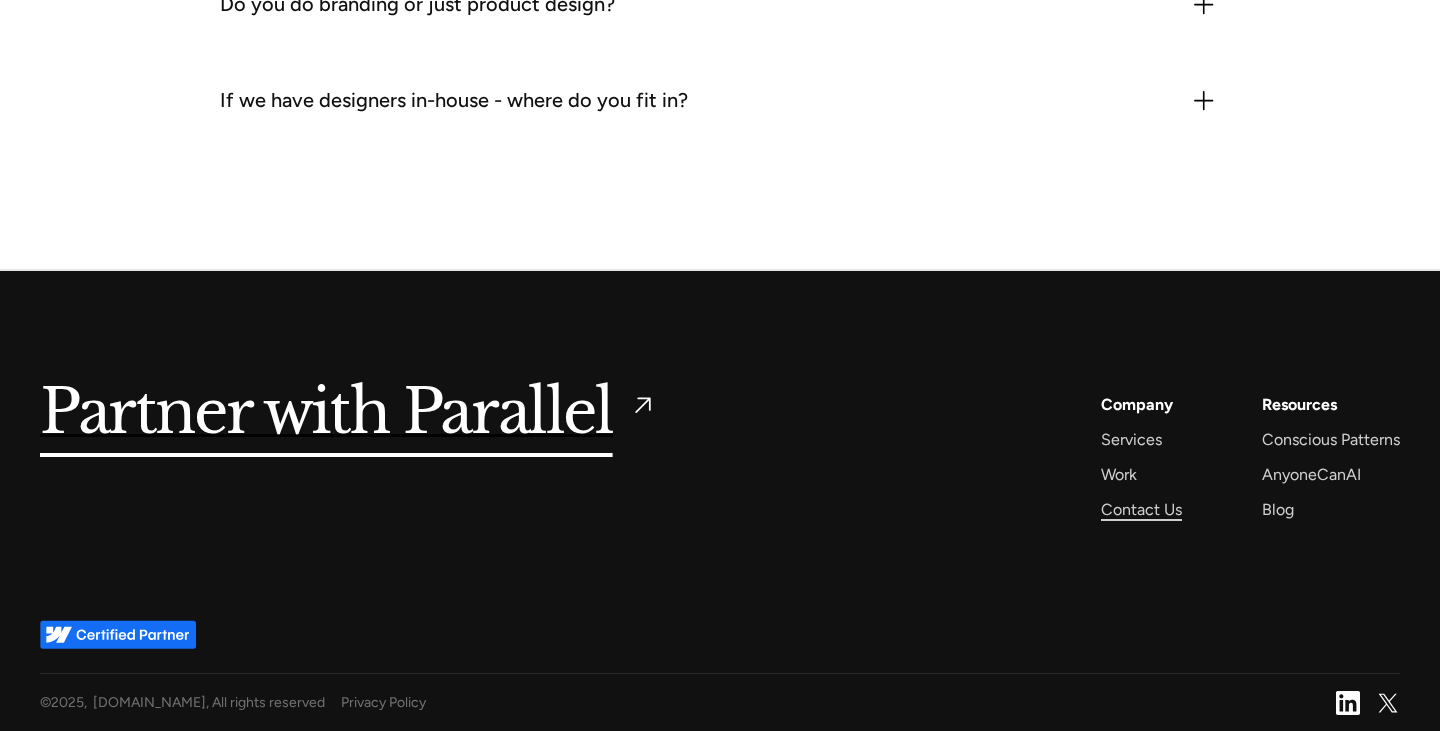 click on "Contact Us" at bounding box center [1141, 509] 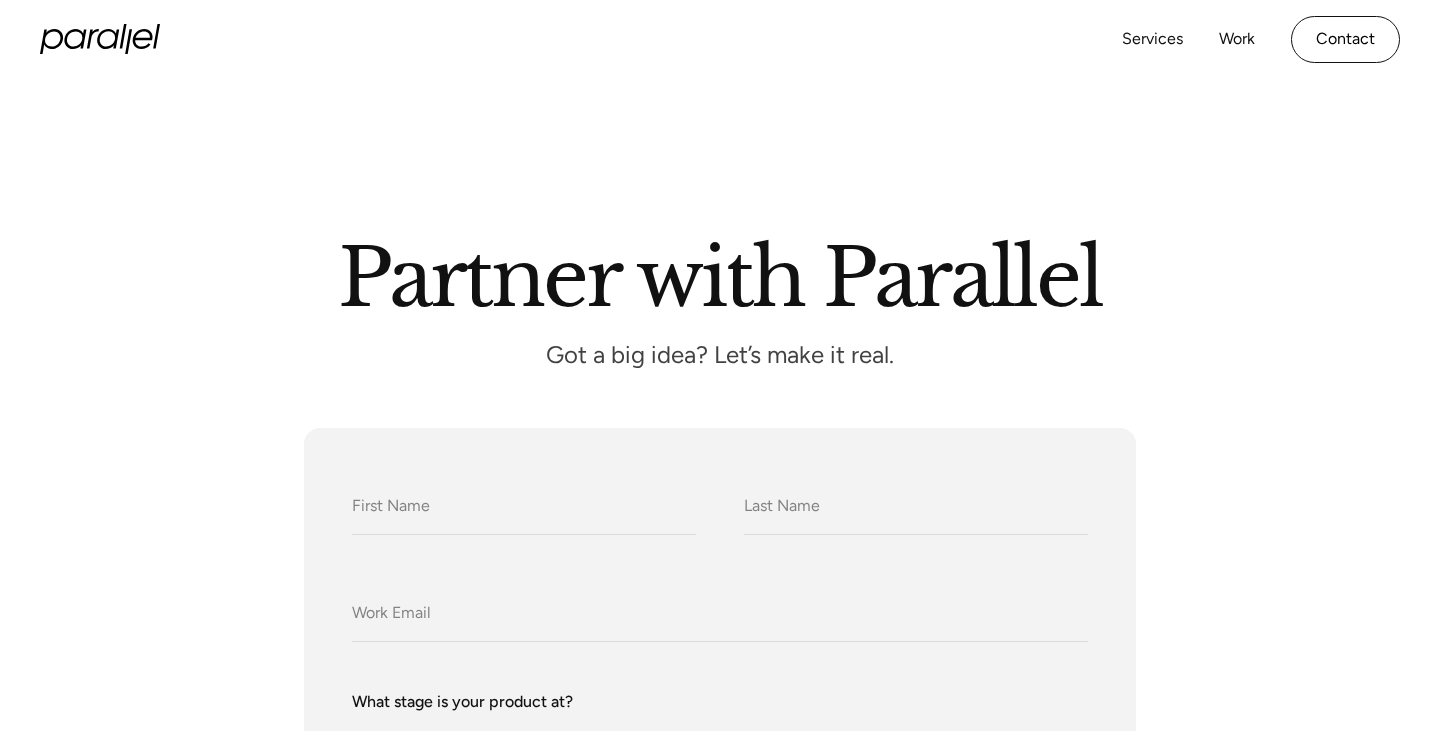 scroll, scrollTop: 0, scrollLeft: 0, axis: both 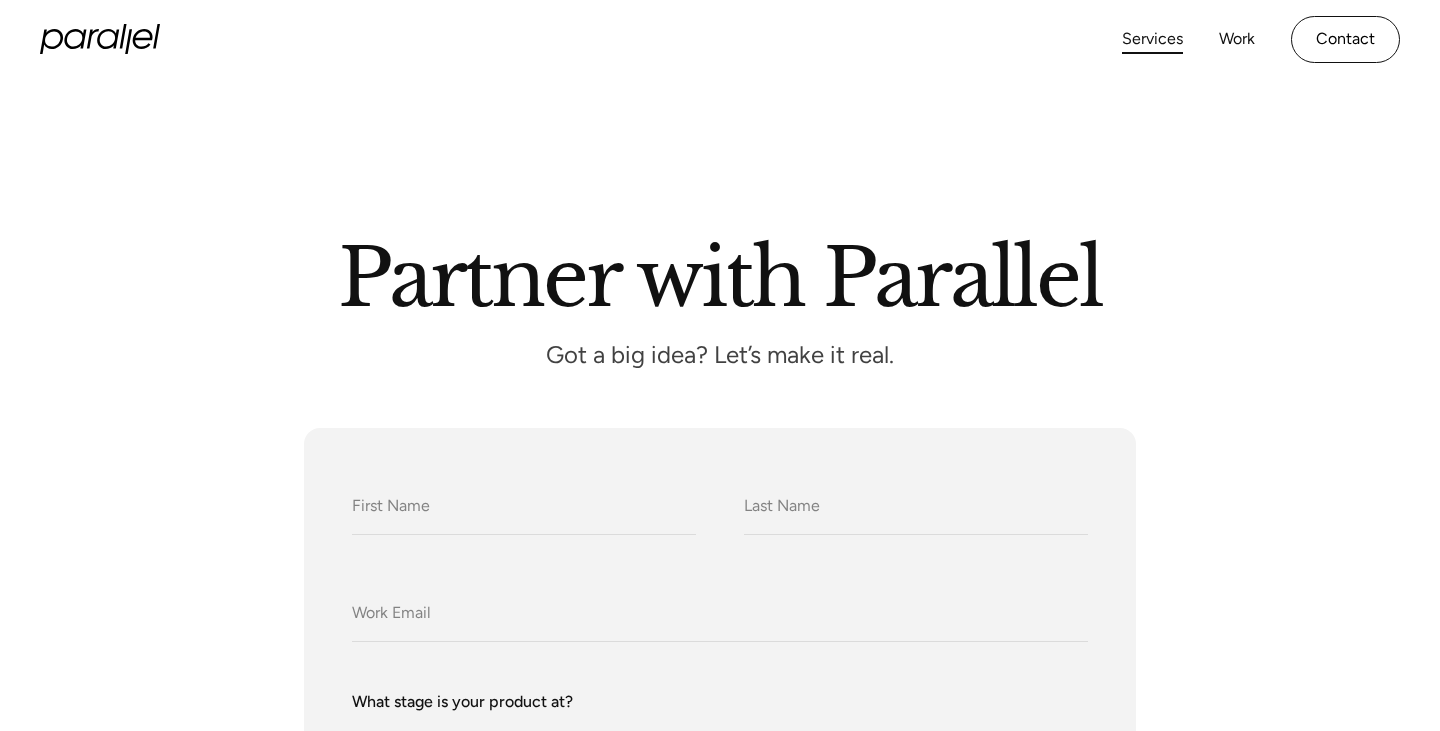 click on "Services" at bounding box center (1152, 39) 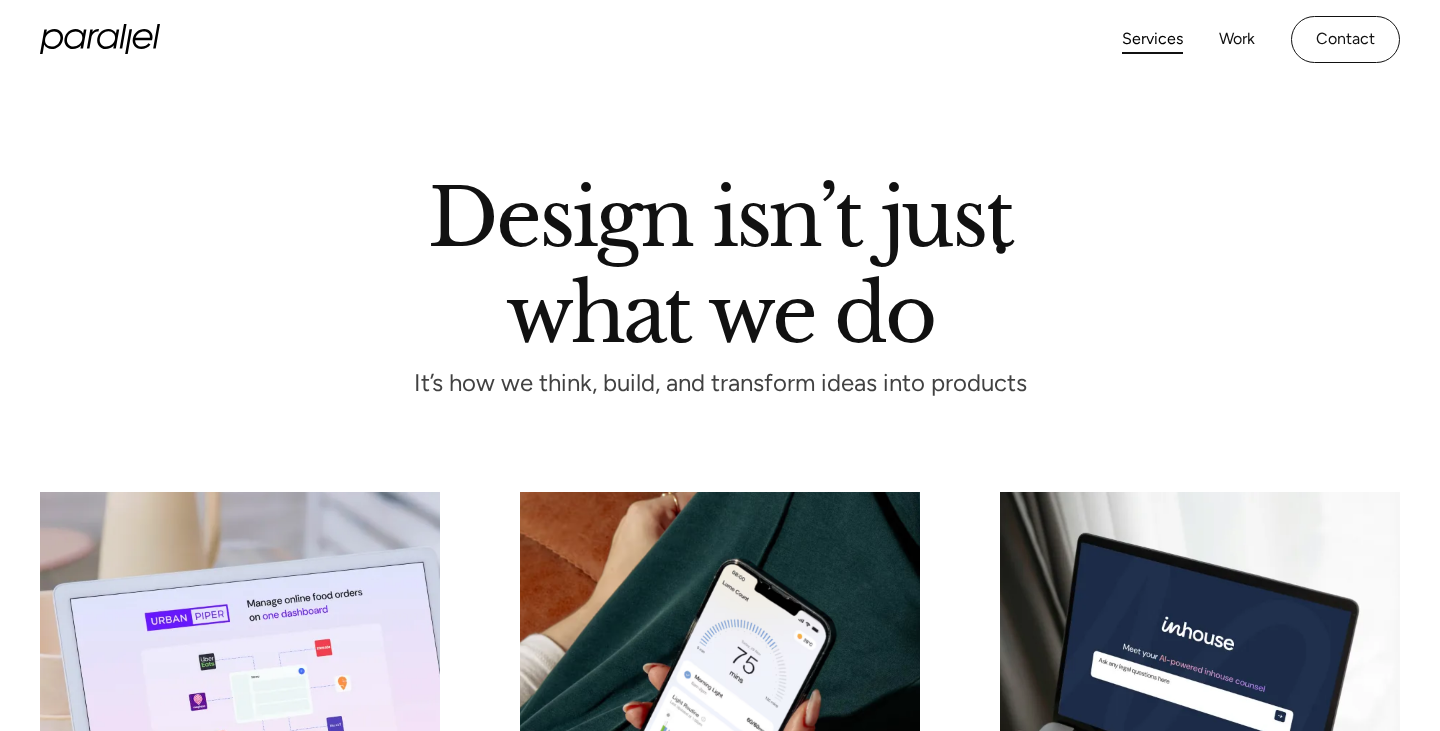scroll, scrollTop: 423, scrollLeft: 0, axis: vertical 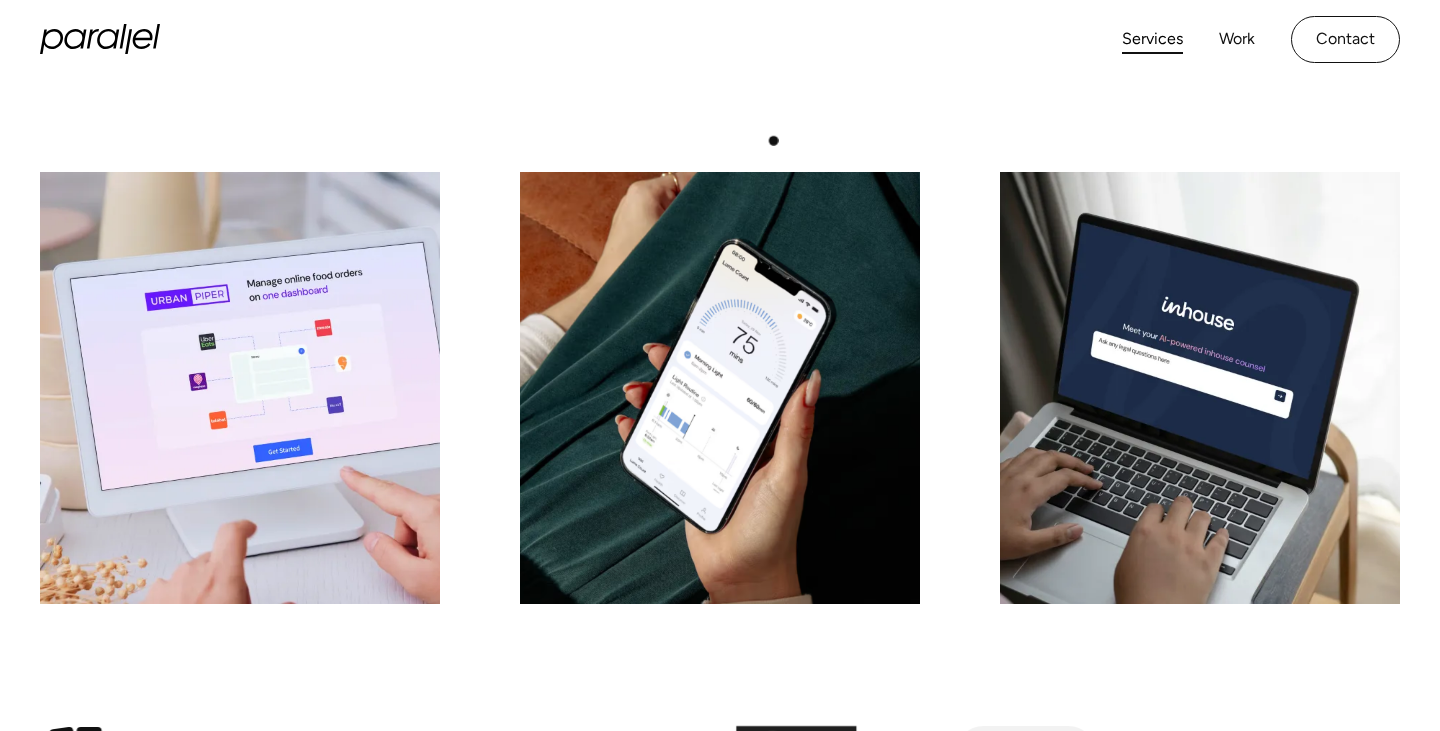 click on "Design isn’t just  what we do It’s how we think, build, and transform ideas into products" at bounding box center (720, -35) 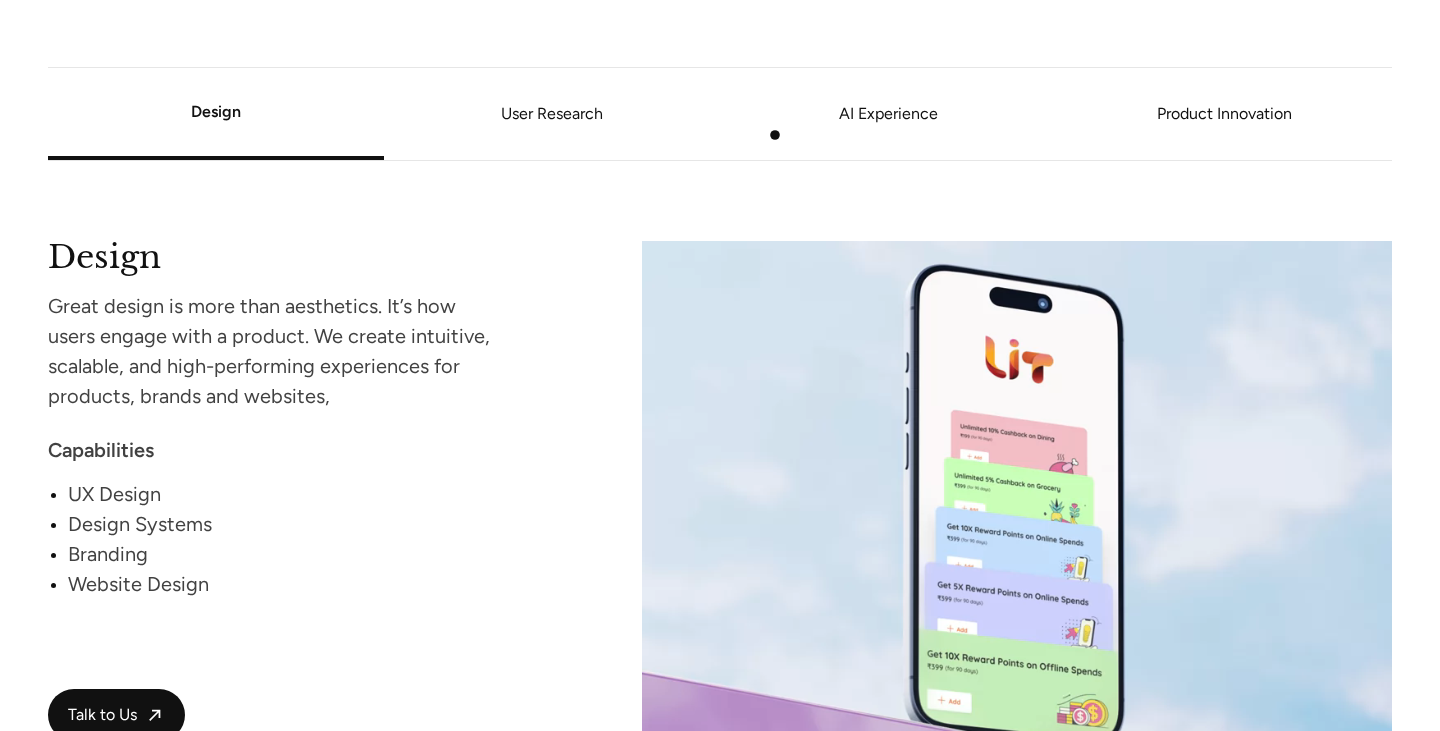 scroll, scrollTop: 1806, scrollLeft: 0, axis: vertical 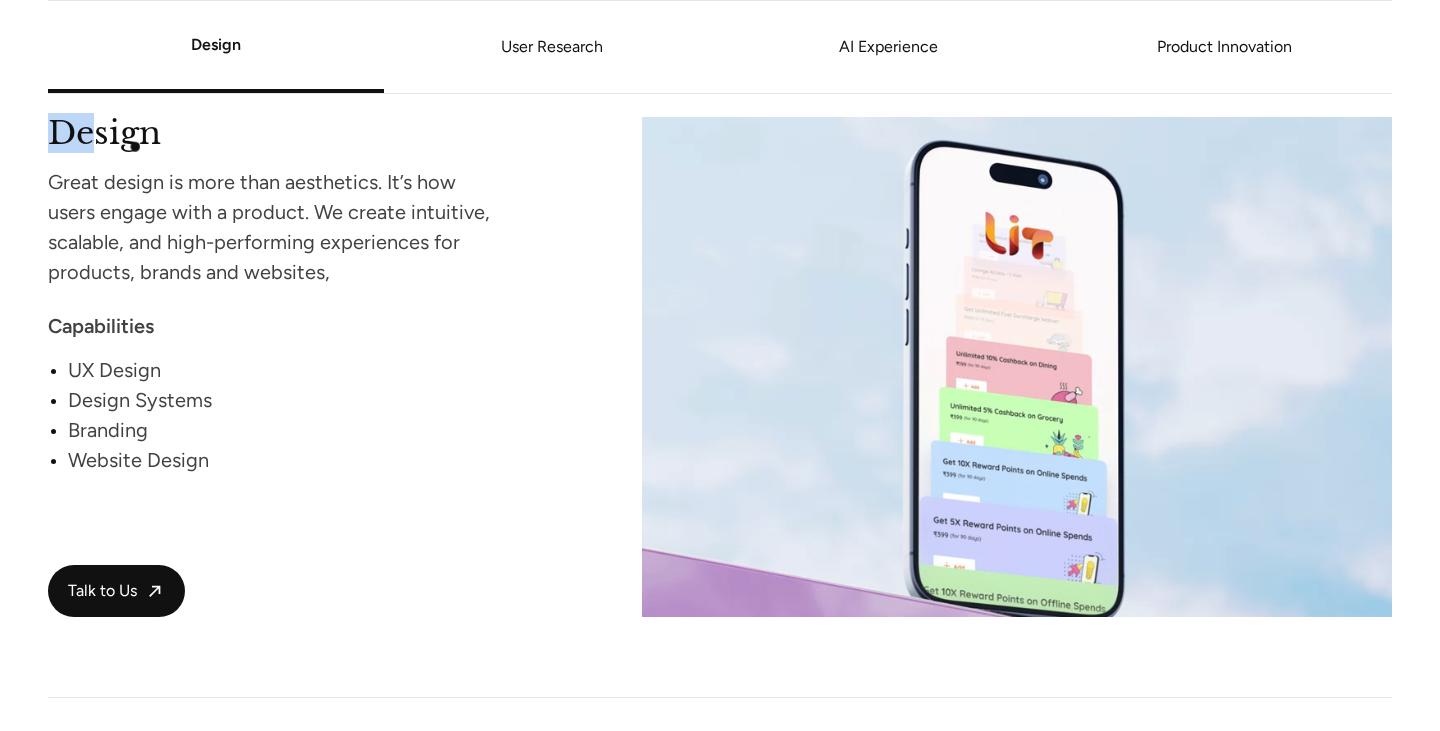 drag, startPoint x: 56, startPoint y: 146, endPoint x: 103, endPoint y: 135, distance: 48.270073 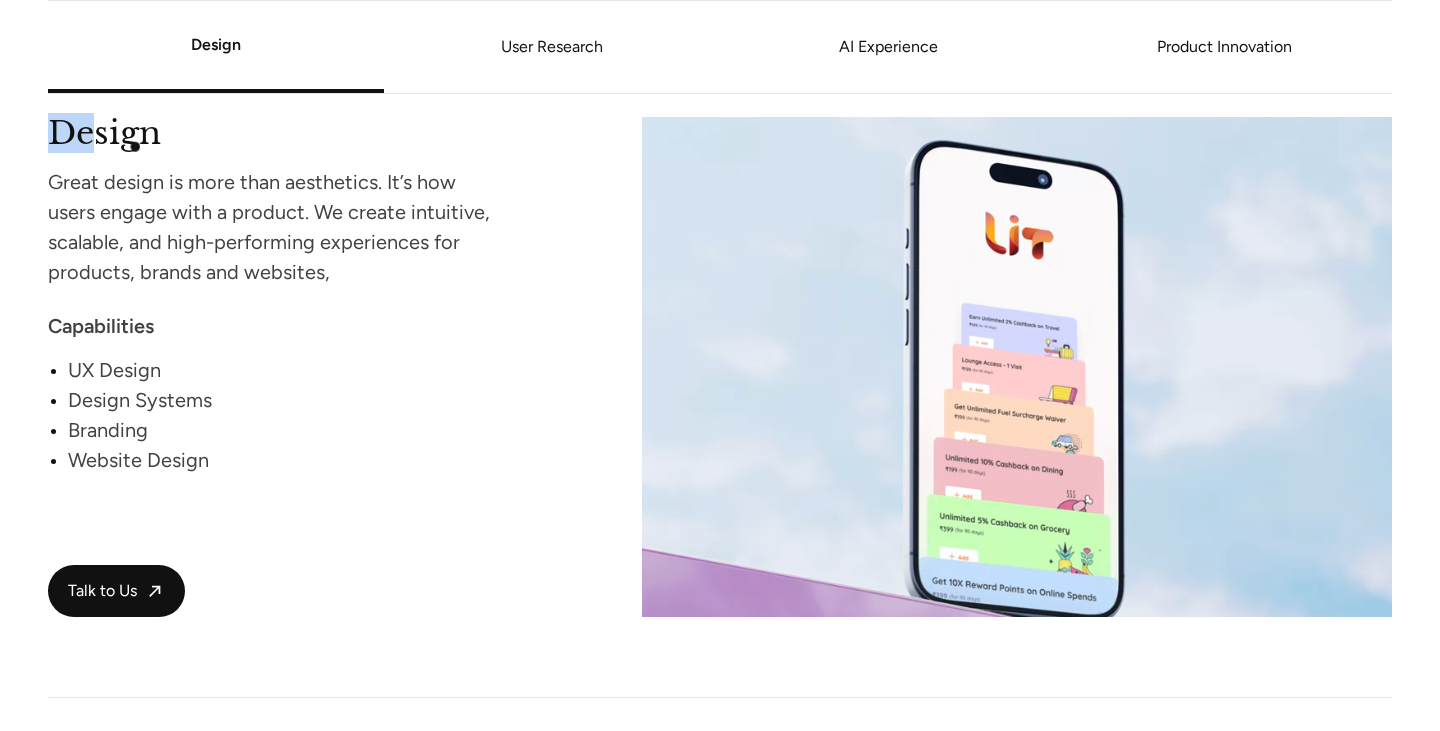 click on "Design" at bounding box center [275, 130] 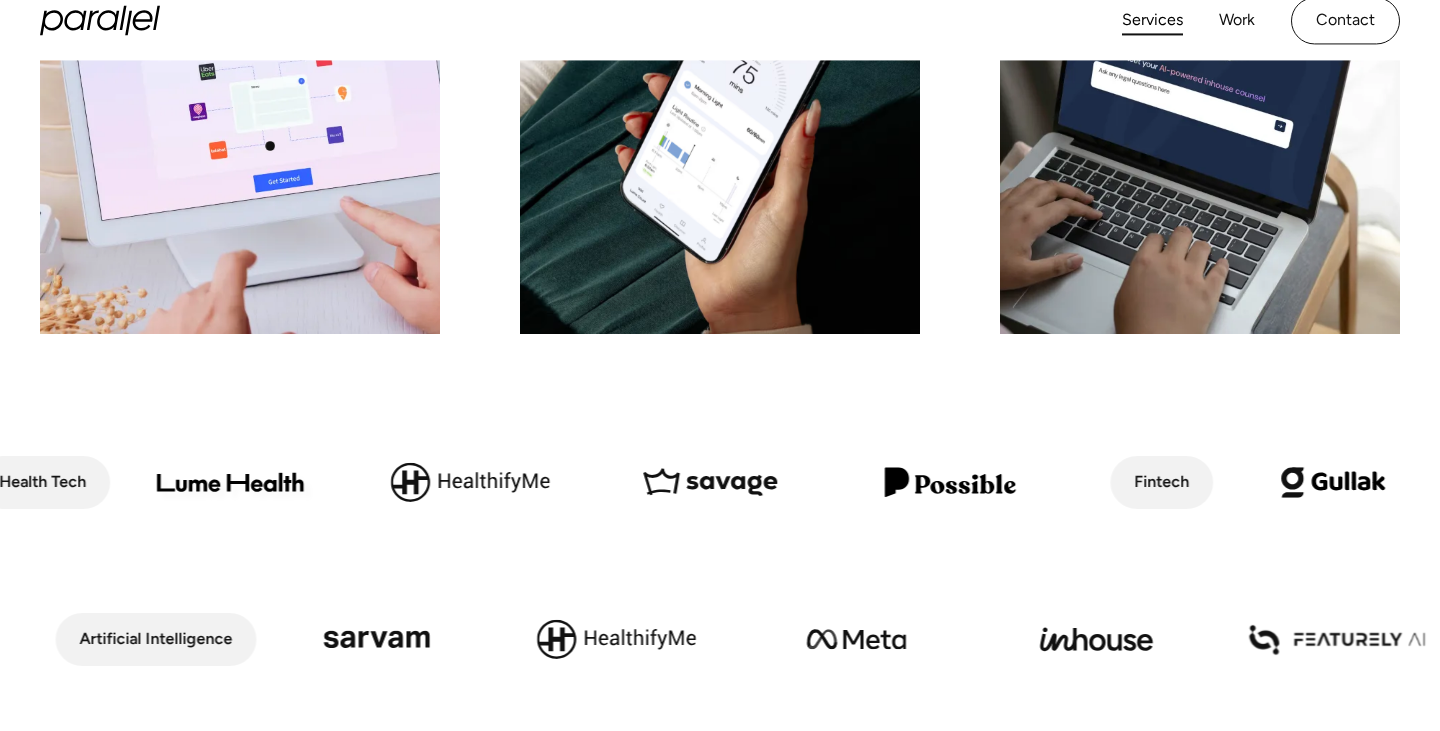 scroll, scrollTop: 0, scrollLeft: 0, axis: both 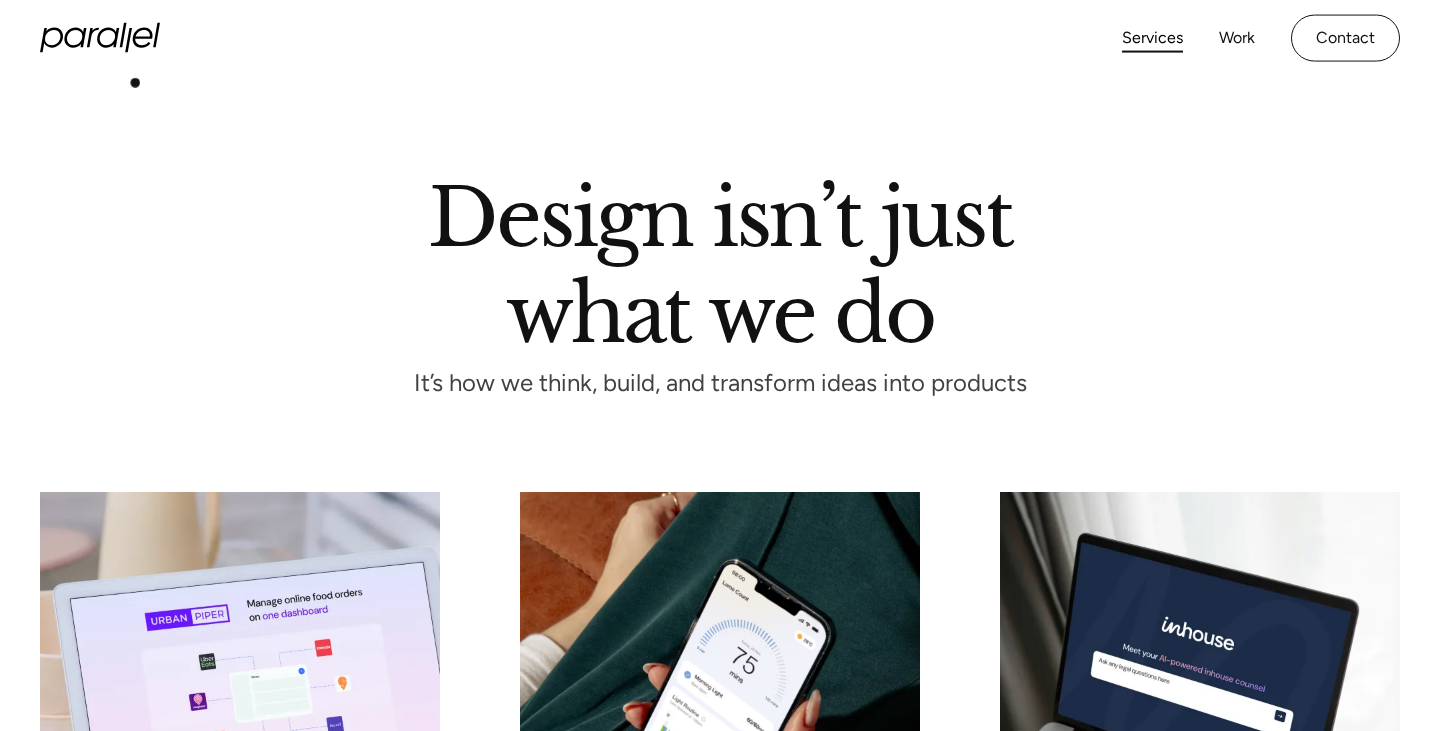 click 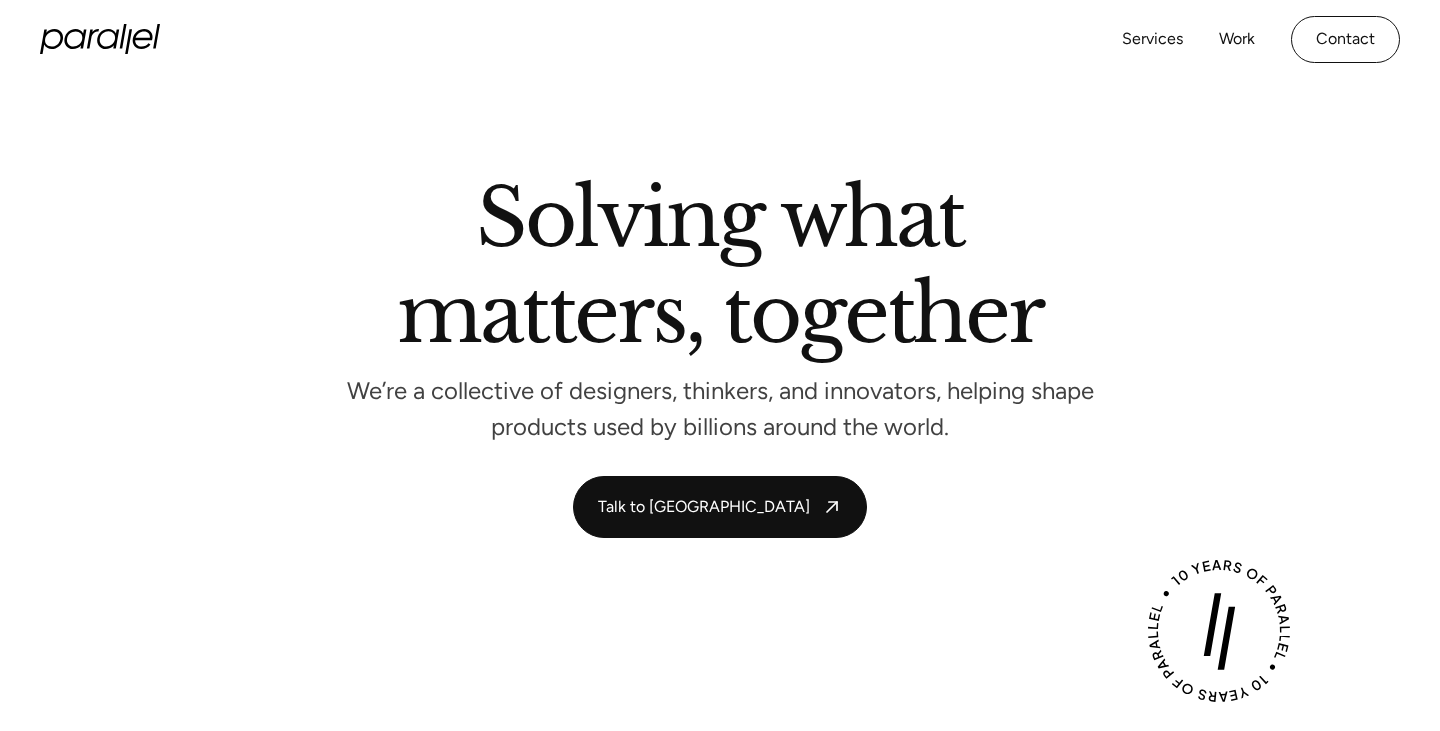 scroll, scrollTop: 0, scrollLeft: 0, axis: both 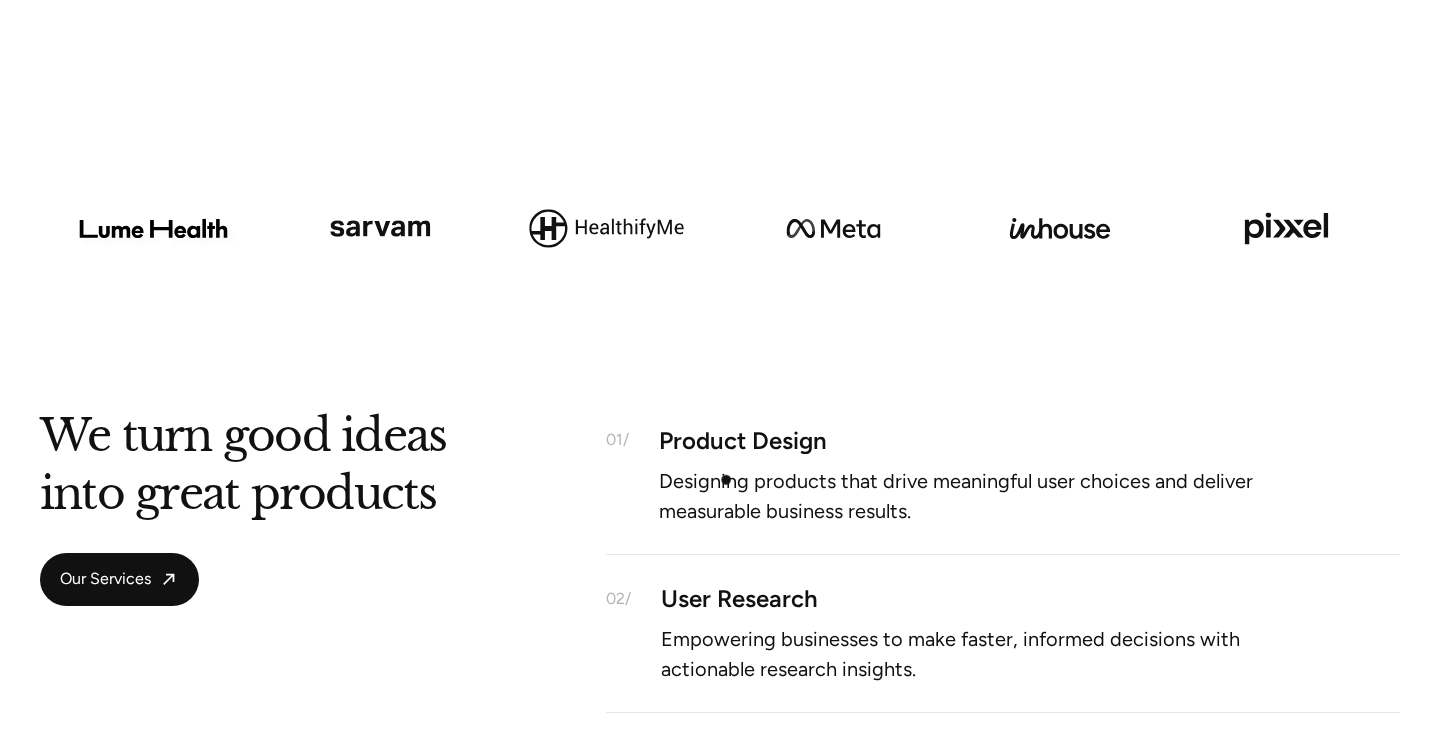 click on "Designing products that drive meaningful user choices and deliver measurable business results." at bounding box center (984, 495) 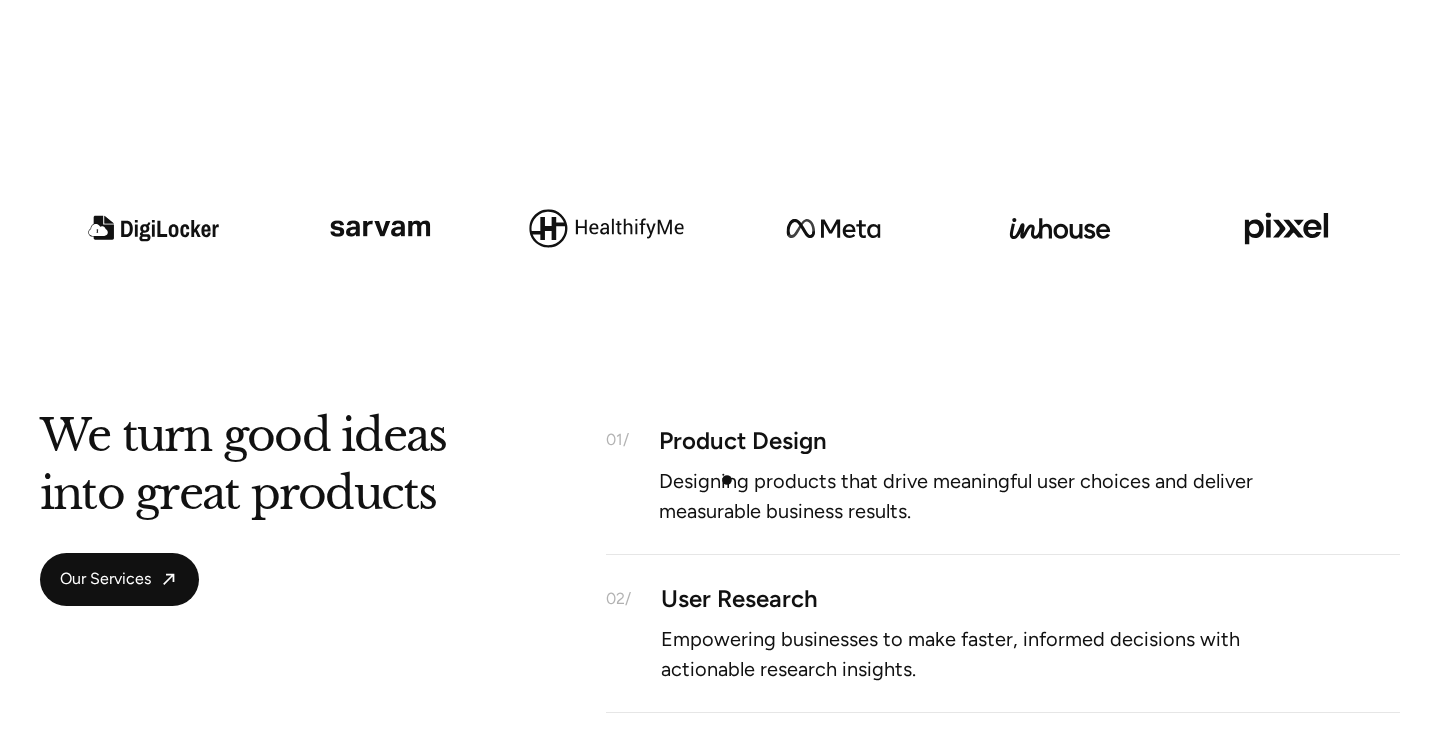 click on "Designing products that drive meaningful user choices and deliver measurable business results." at bounding box center (984, 495) 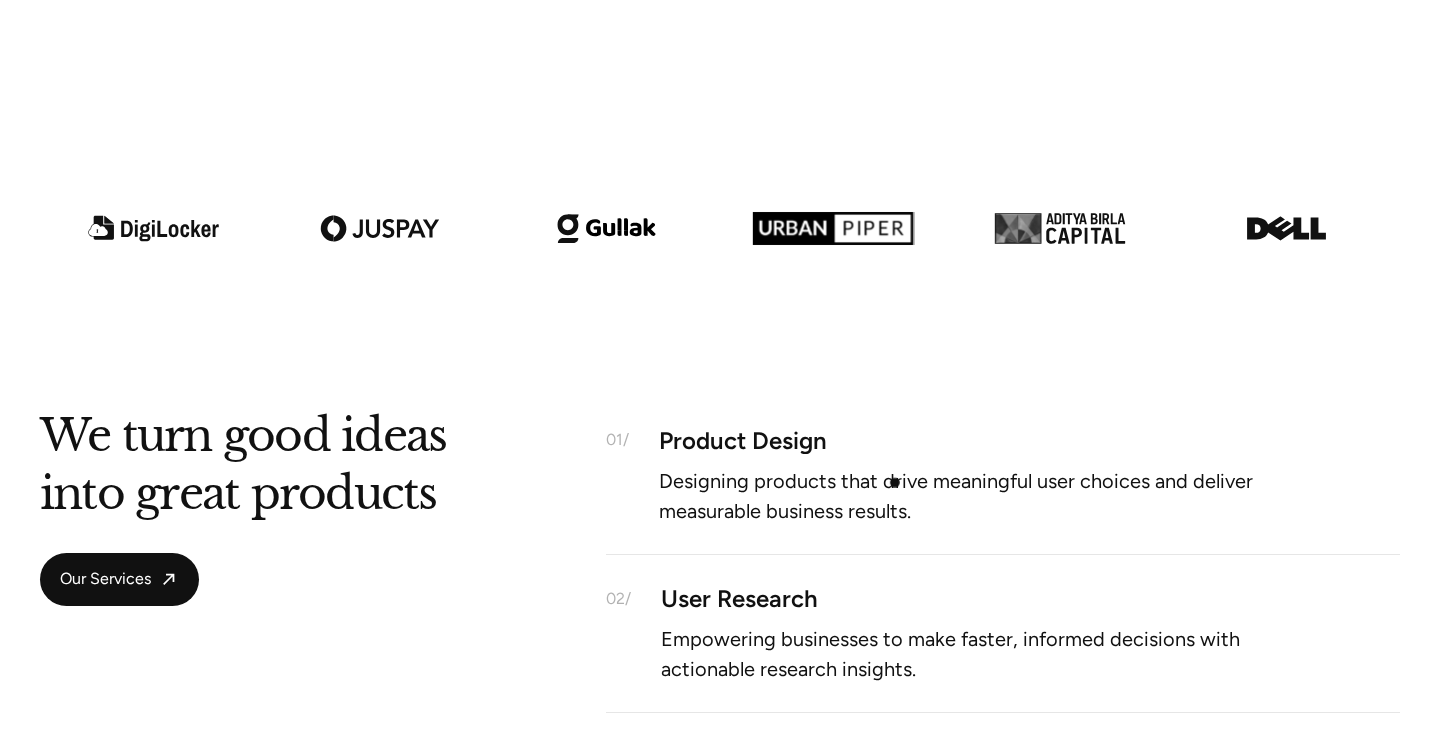 click on "Designing products that drive meaningful user choices and deliver measurable business results." at bounding box center (984, 495) 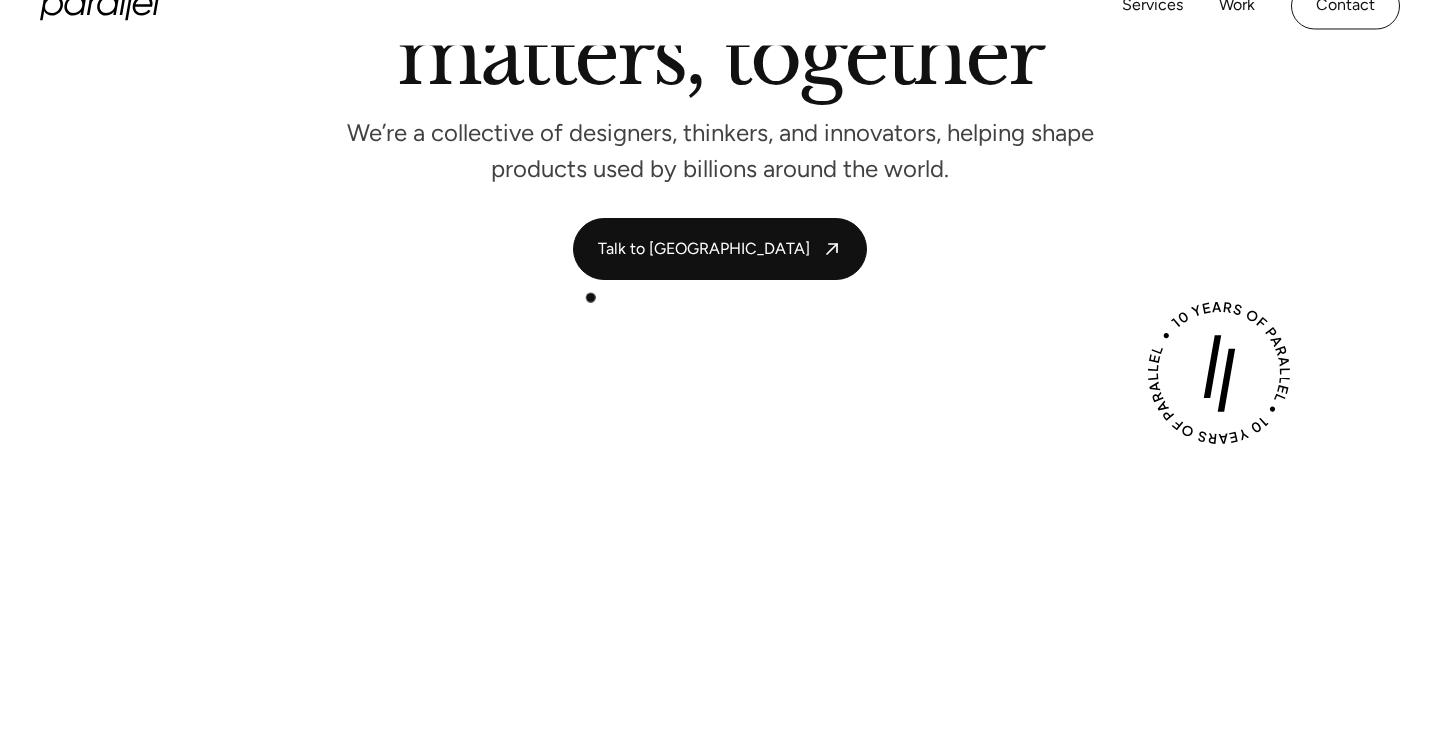 scroll, scrollTop: 0, scrollLeft: 0, axis: both 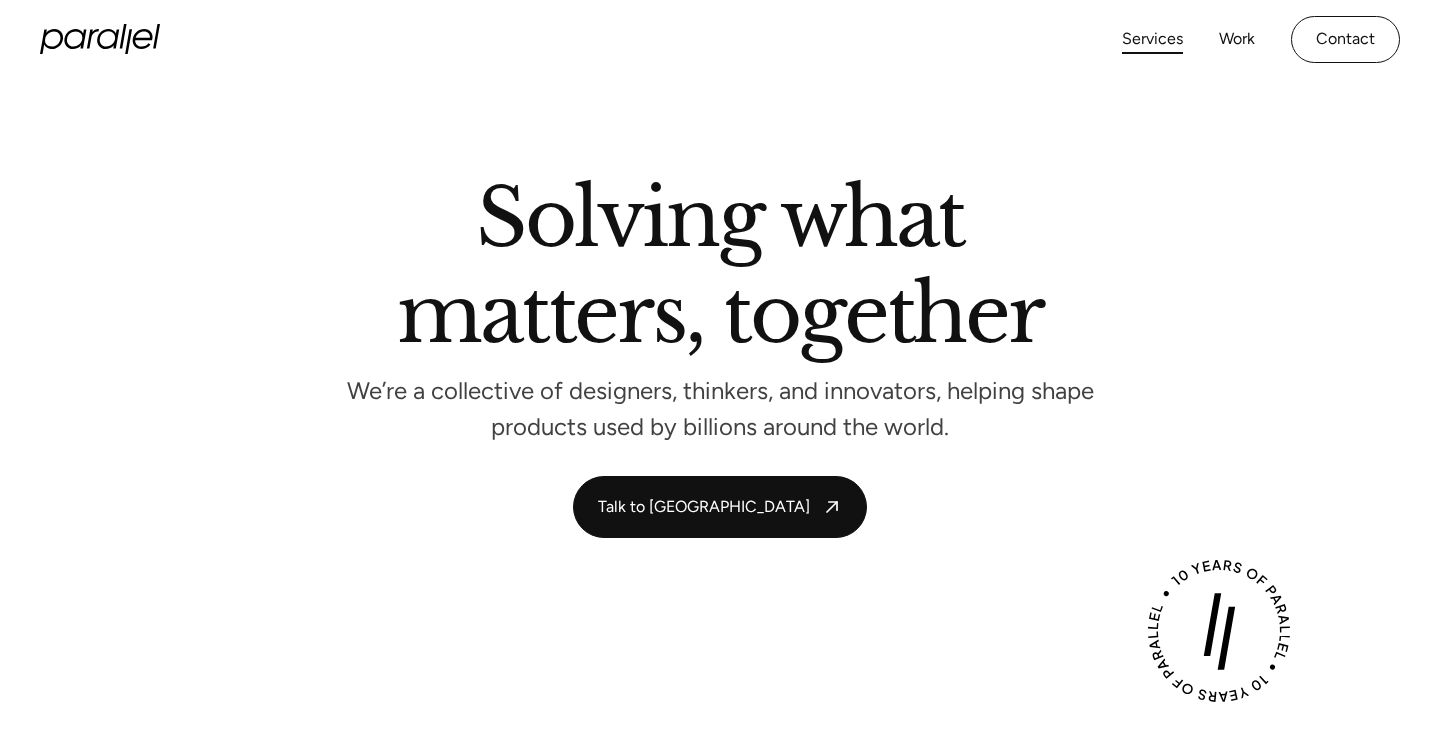 click on "Services" at bounding box center (1152, 39) 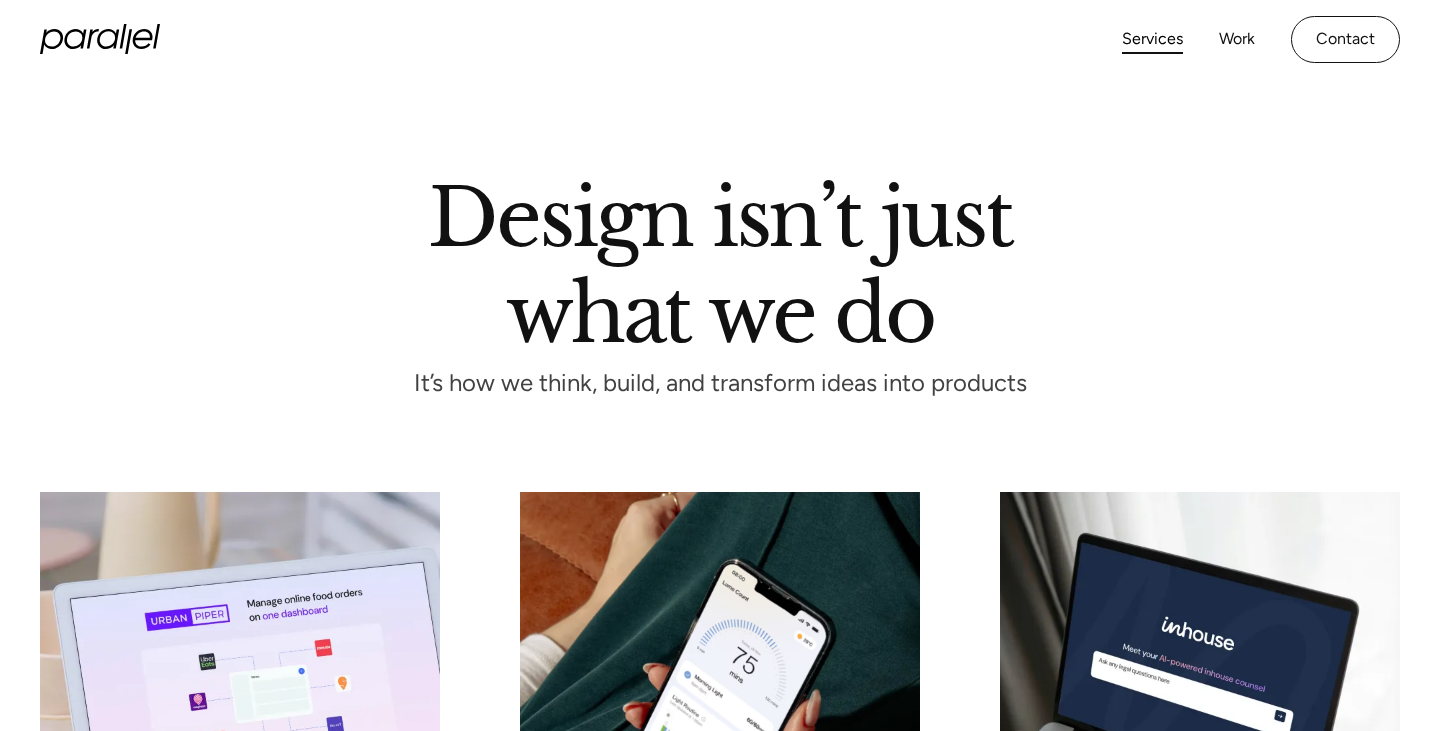 scroll, scrollTop: 0, scrollLeft: 0, axis: both 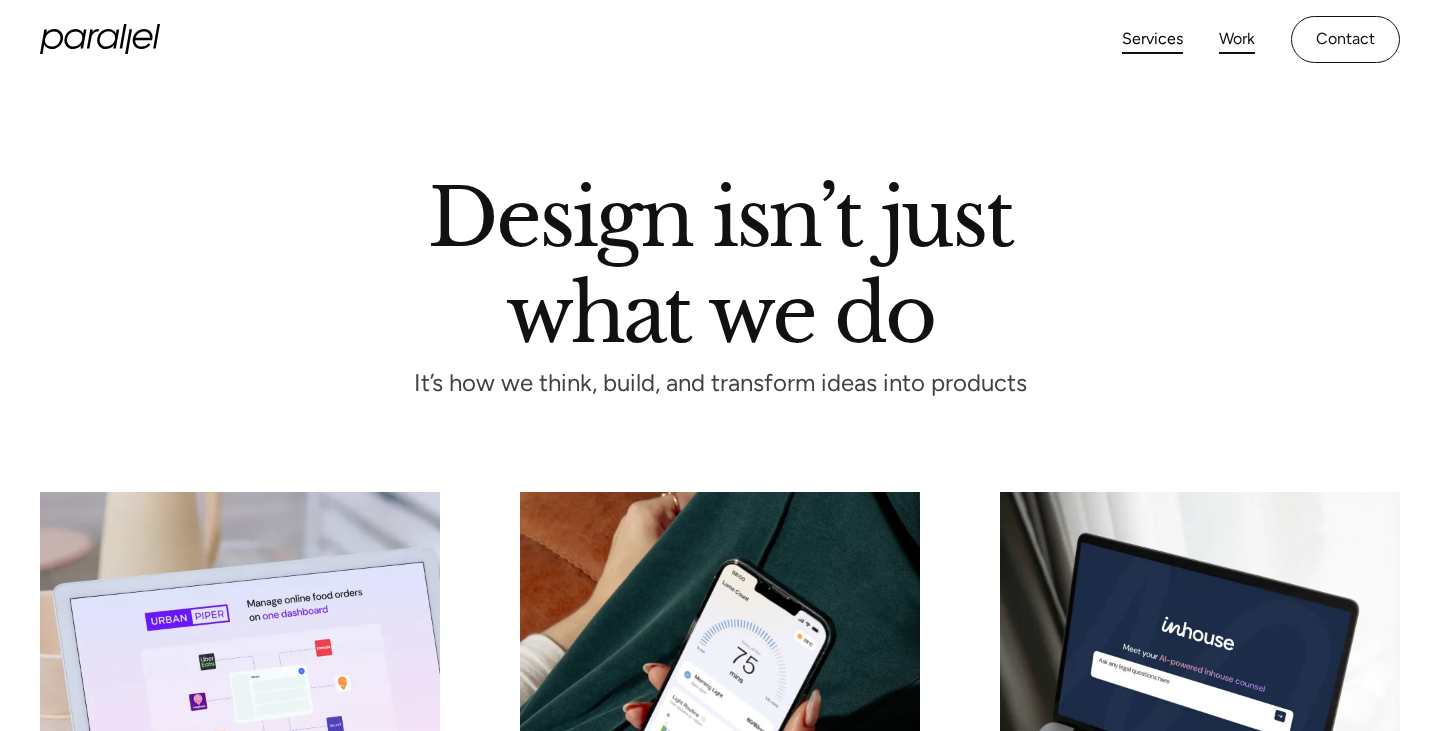 click on "Work" at bounding box center [1237, 39] 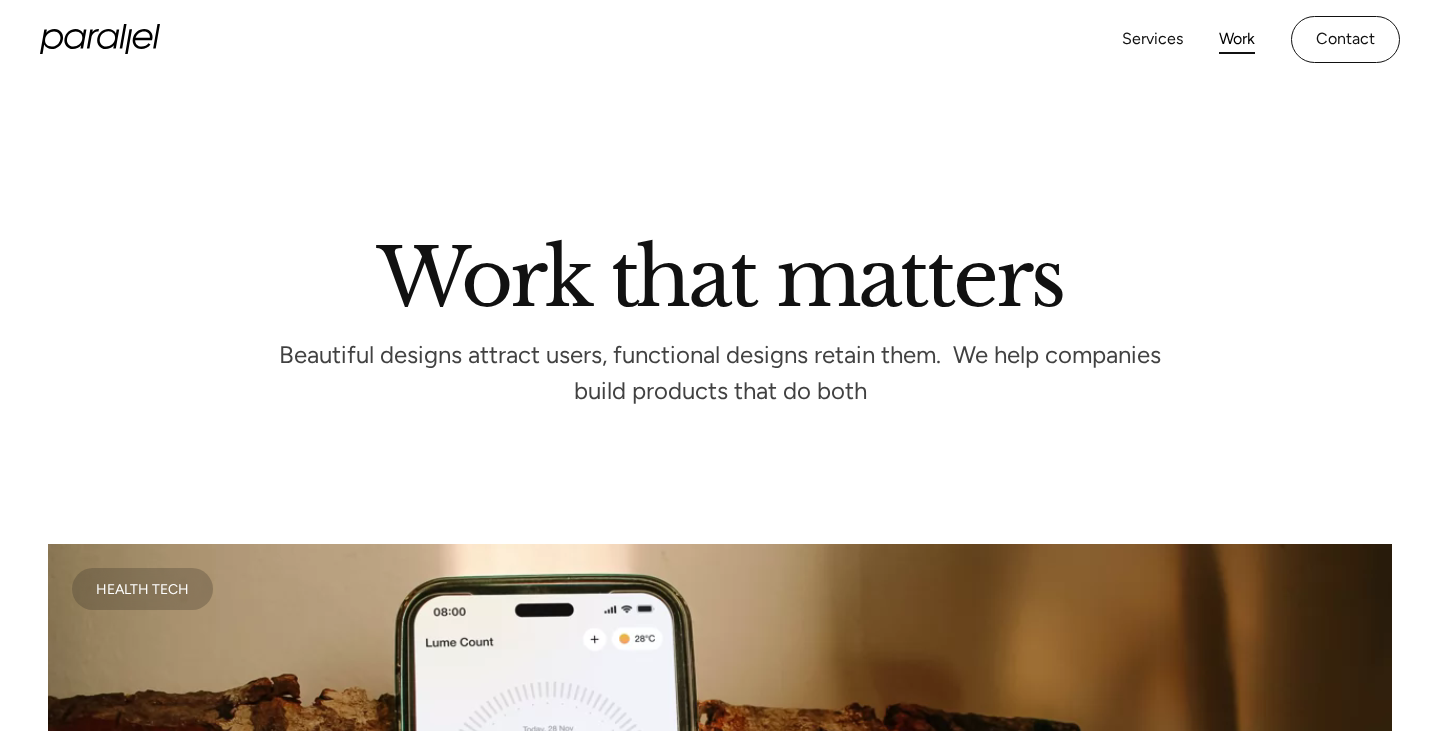 scroll, scrollTop: 0, scrollLeft: 0, axis: both 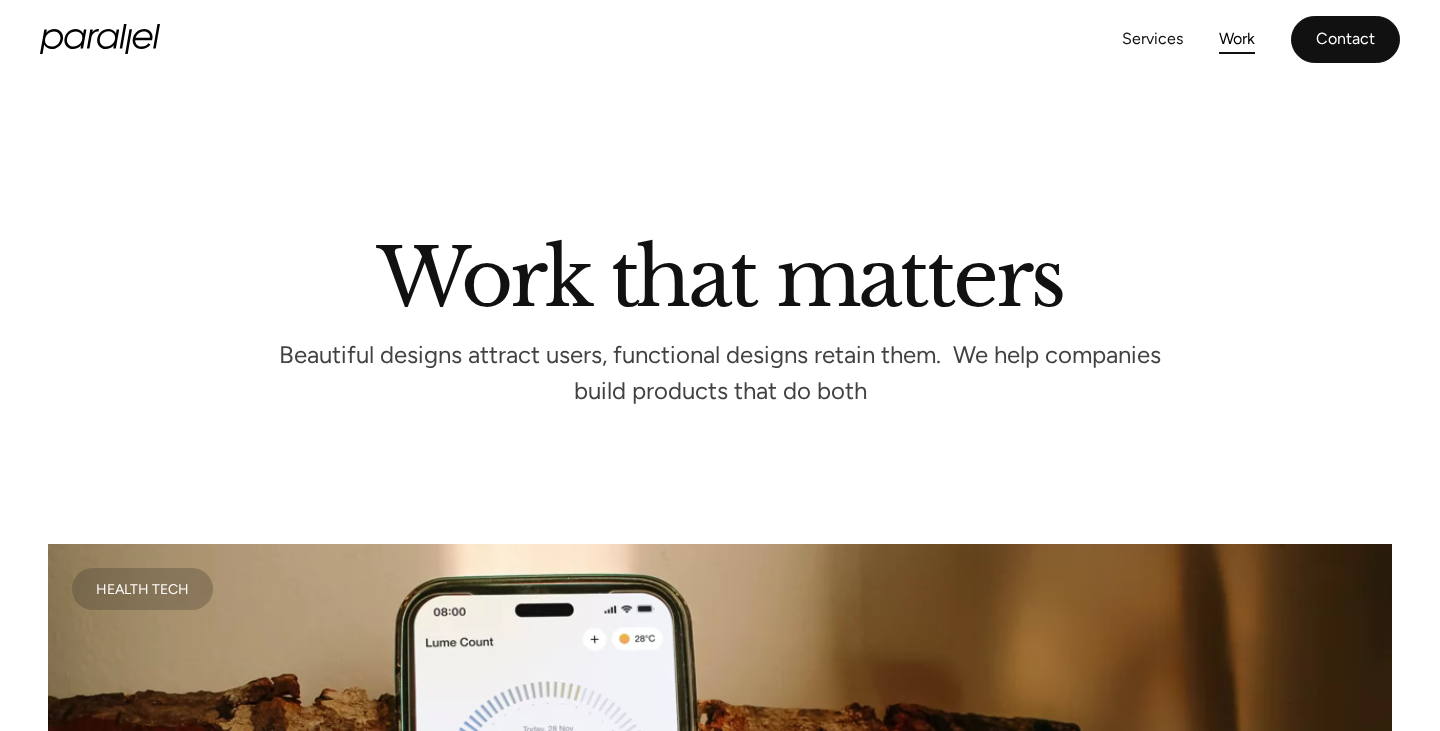 click on "Contact" at bounding box center (1345, 39) 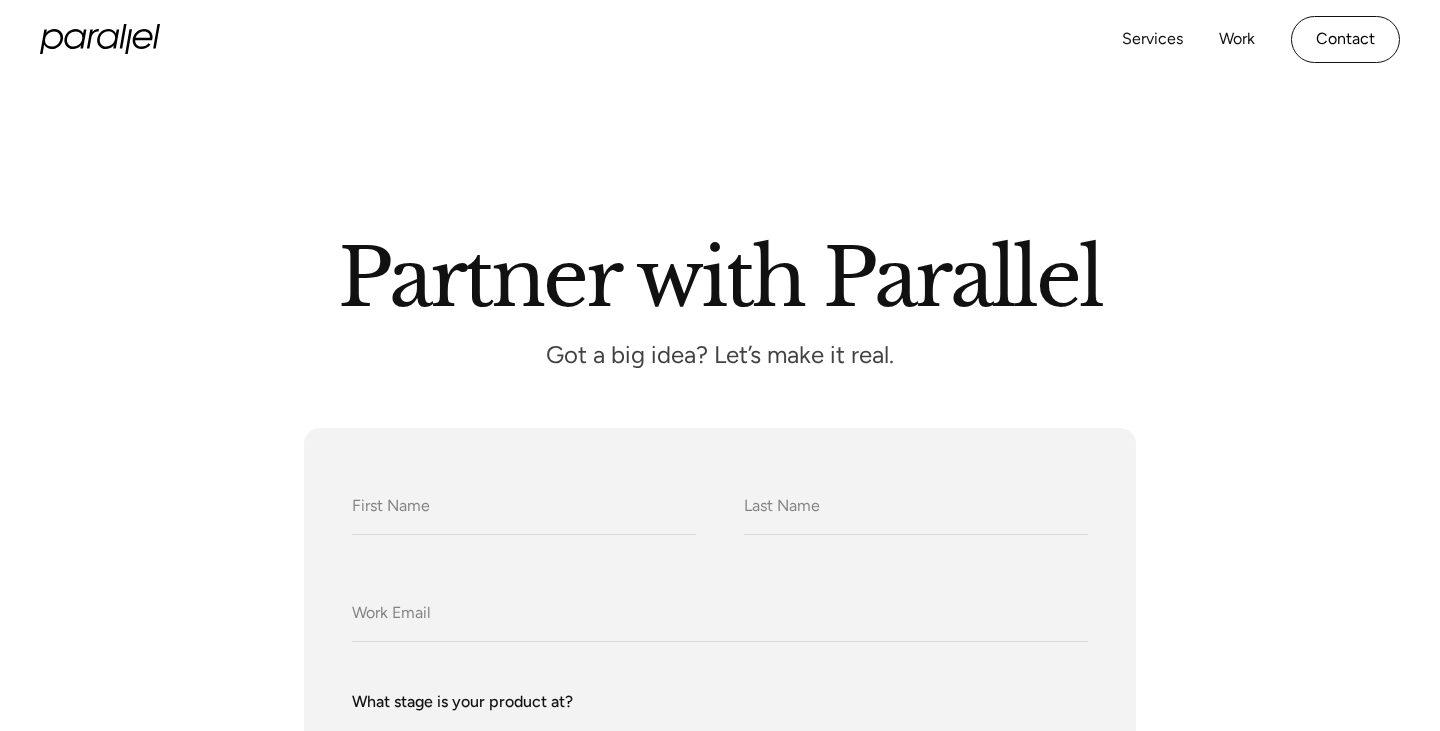 scroll, scrollTop: 0, scrollLeft: 0, axis: both 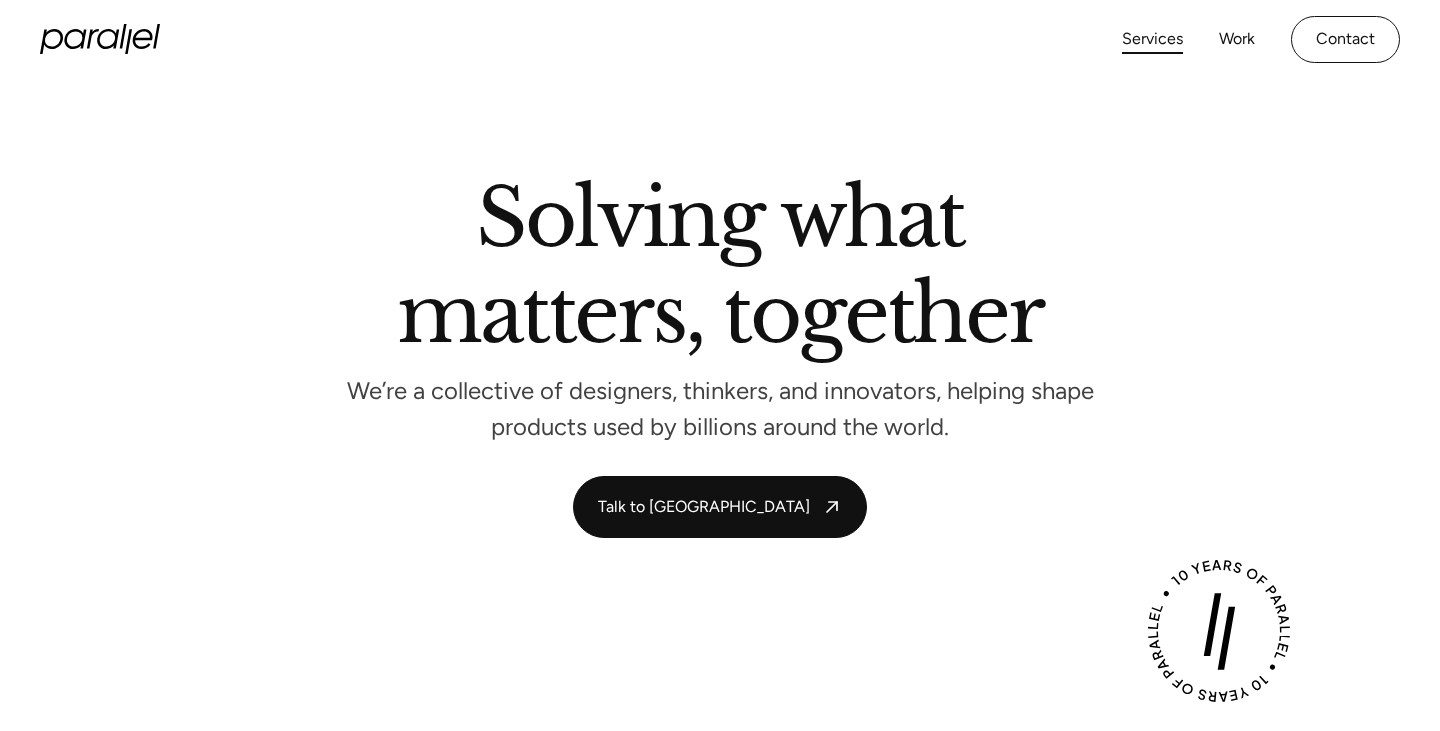 click on "Services" at bounding box center [1152, 39] 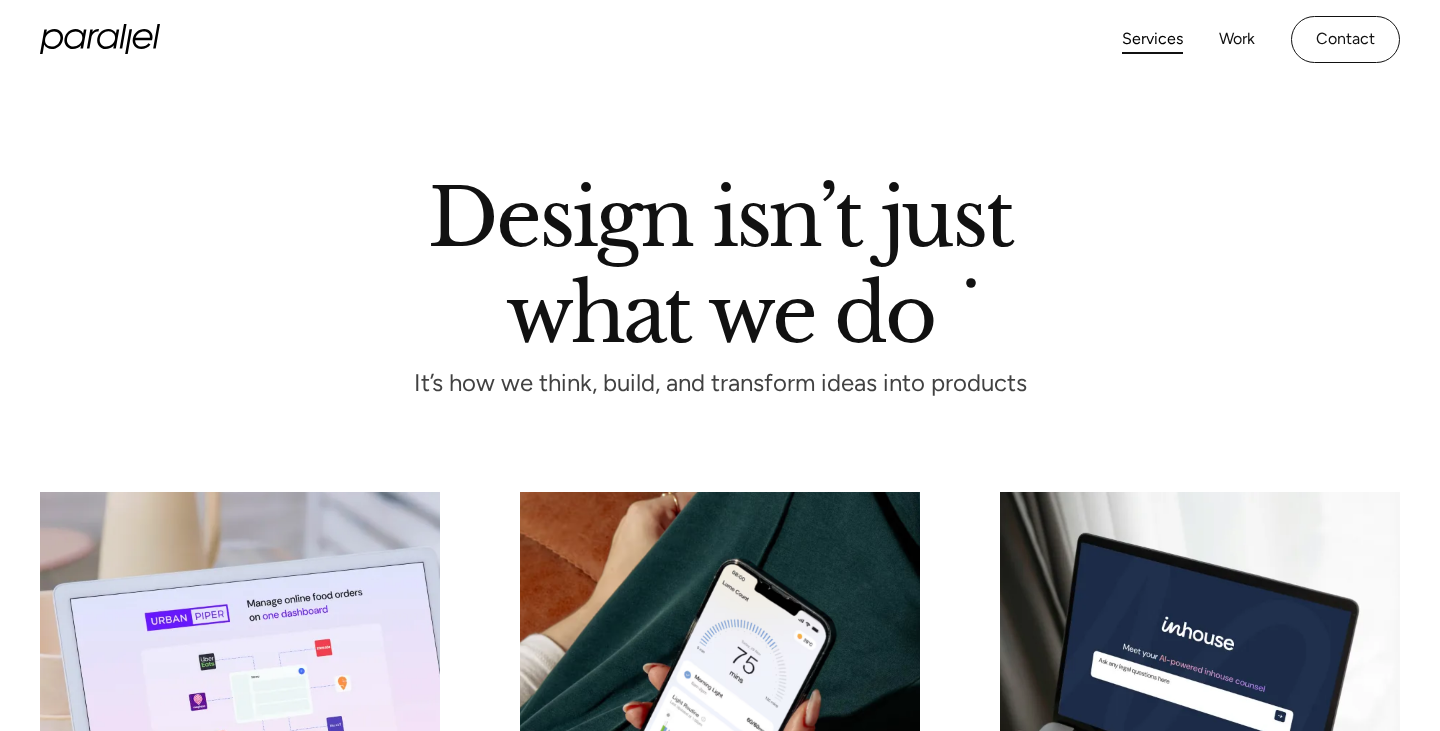 scroll, scrollTop: 0, scrollLeft: 0, axis: both 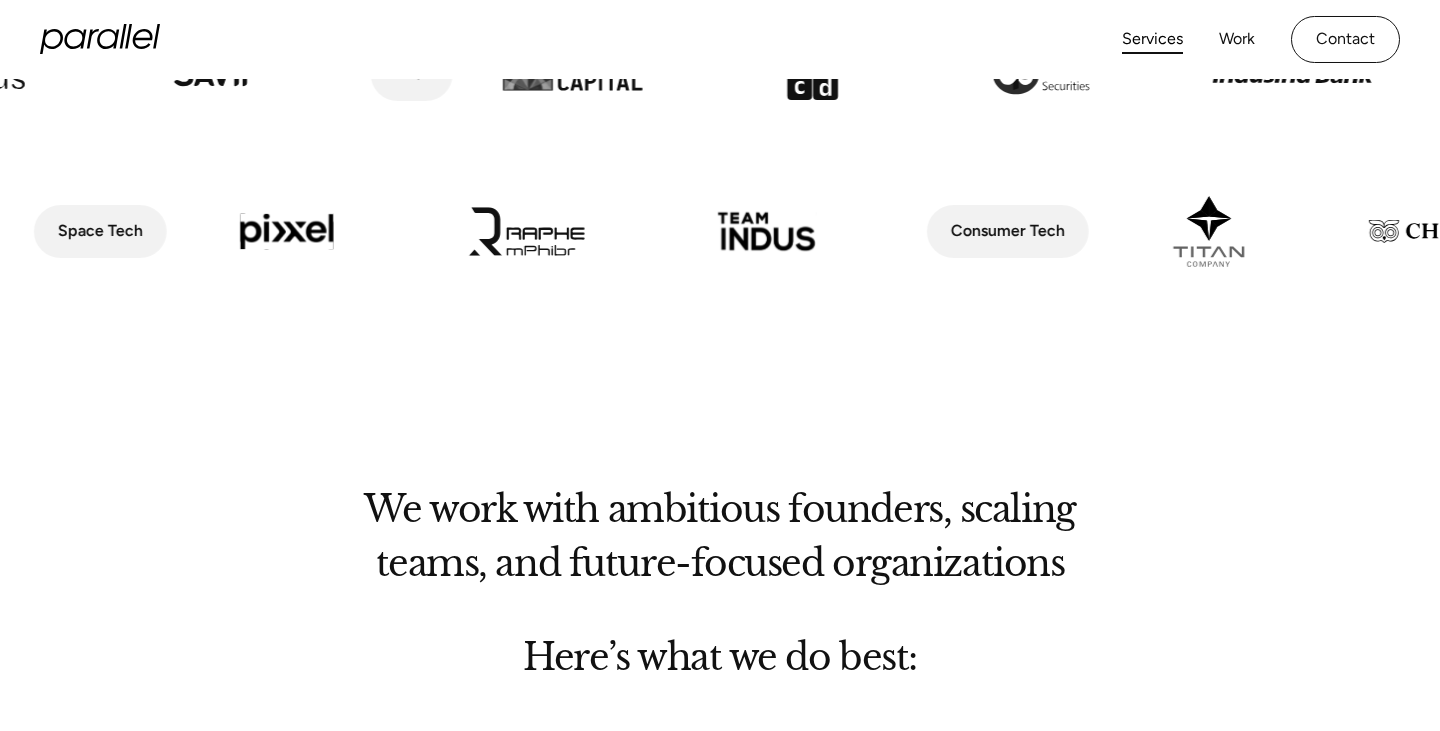 click 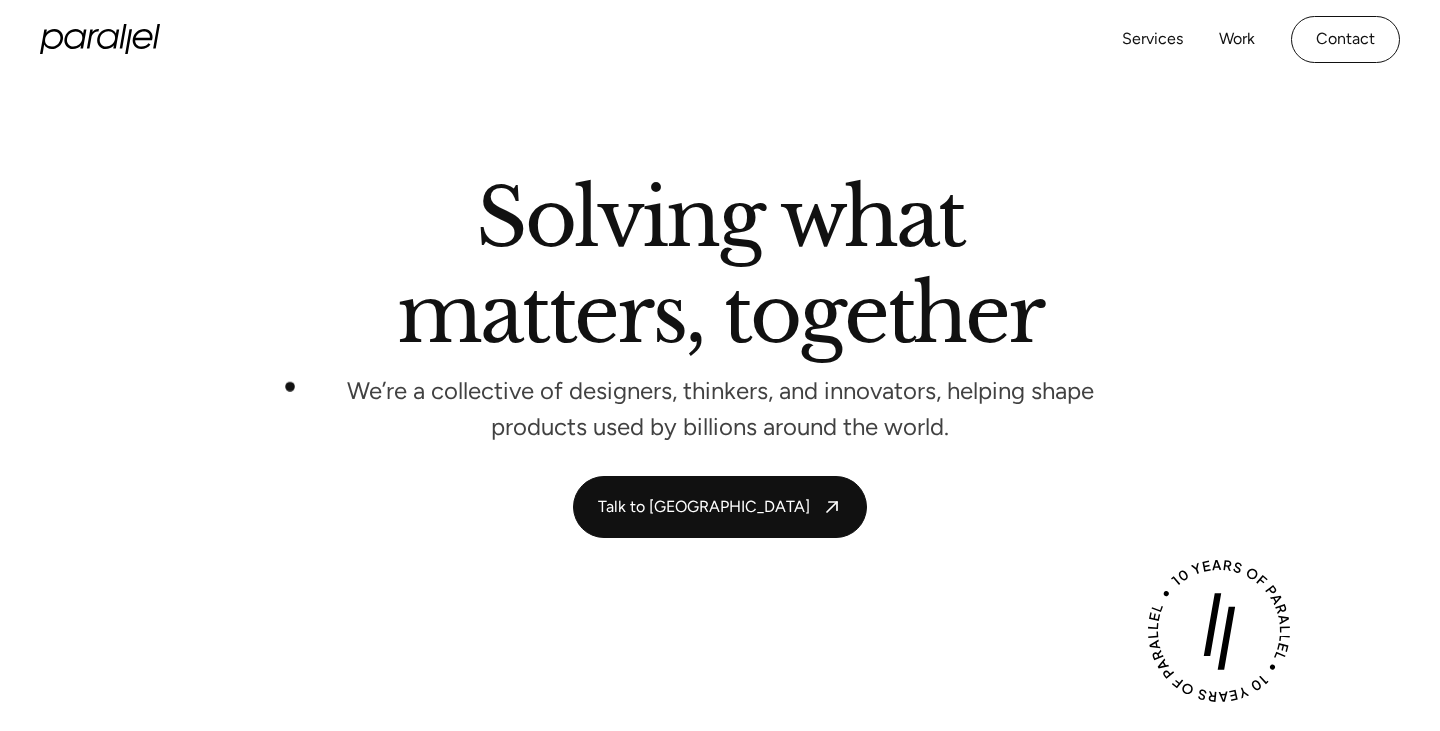 scroll, scrollTop: 398, scrollLeft: 0, axis: vertical 